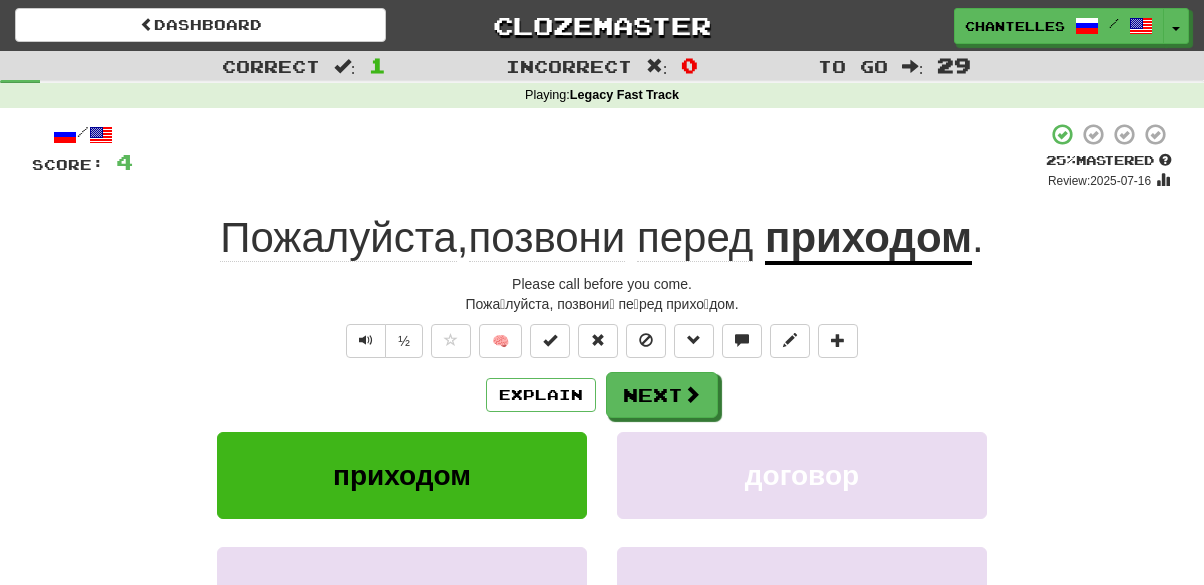scroll, scrollTop: 0, scrollLeft: 0, axis: both 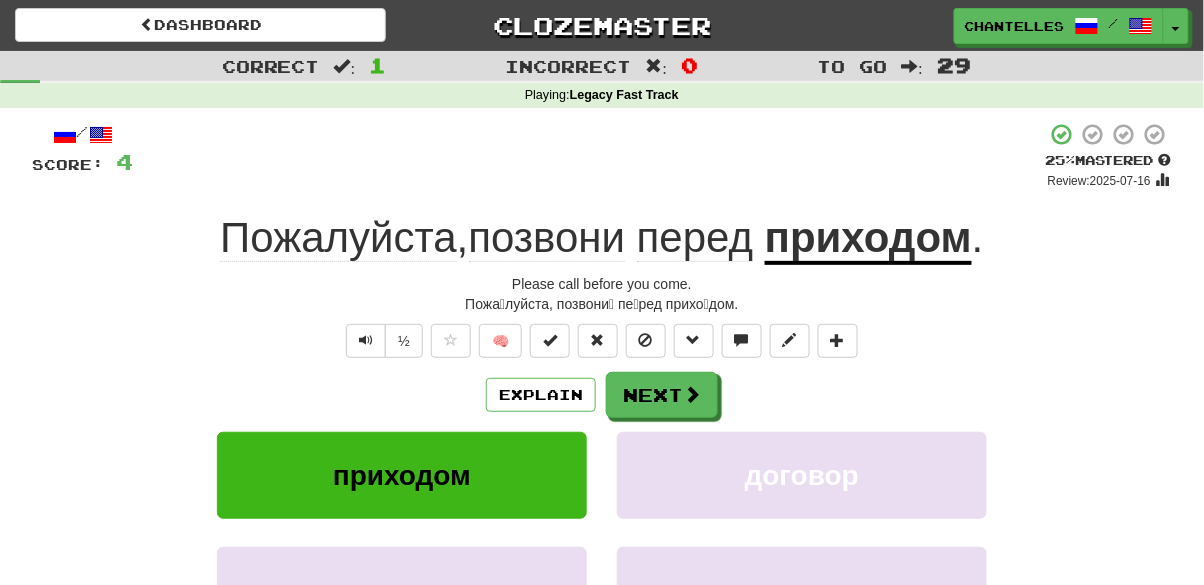 click on "+ 4" at bounding box center (589, 156) 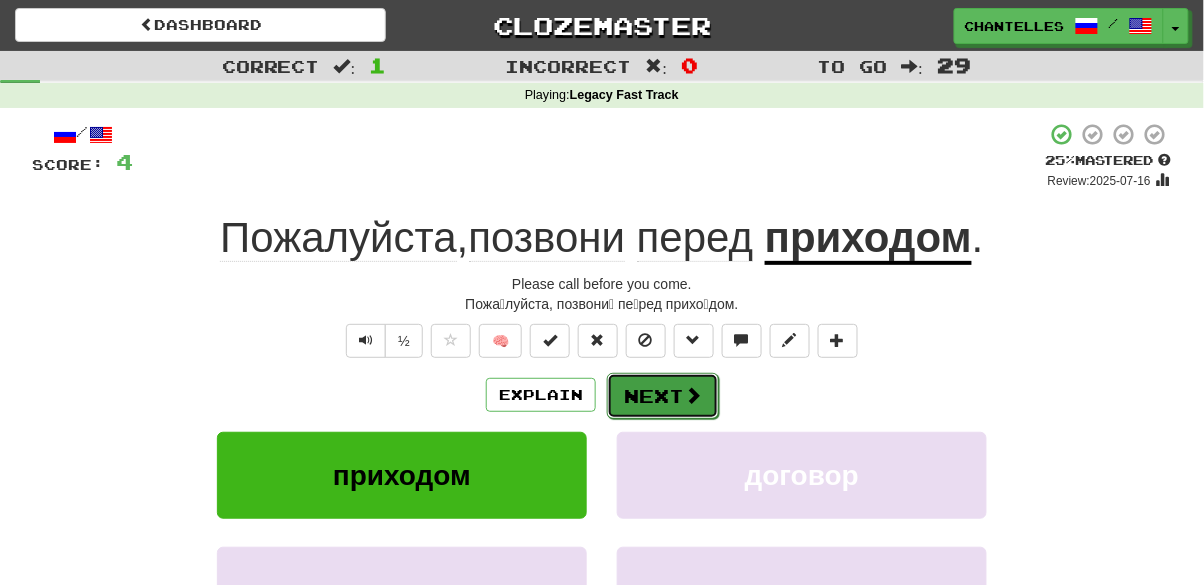 click on "Next" at bounding box center [663, 396] 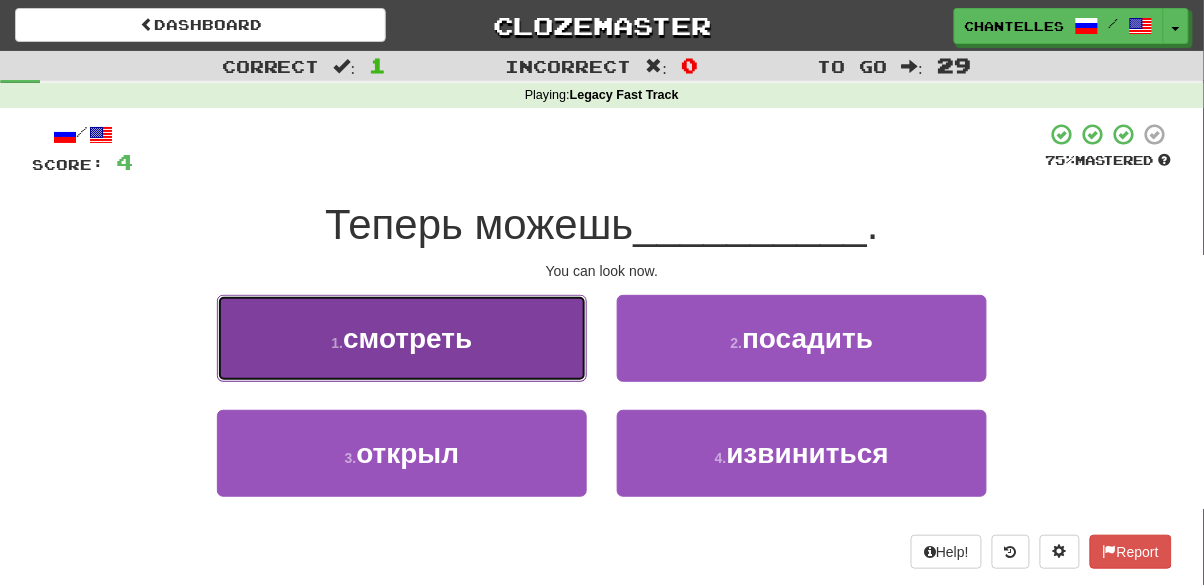 click on "1 . смотреть" at bounding box center (402, 338) 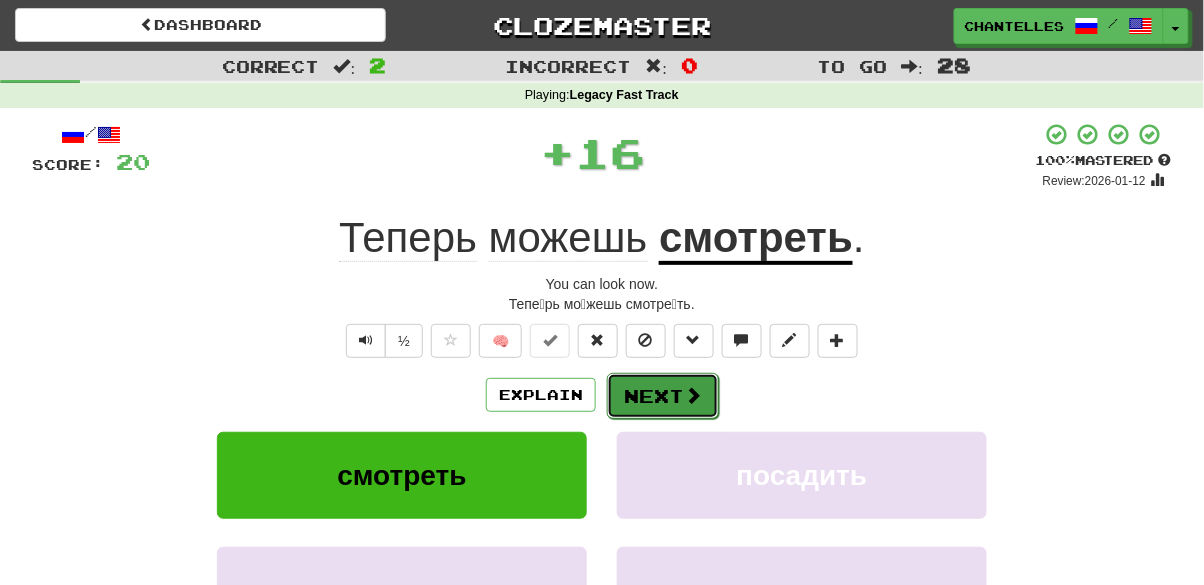 click on "Next" at bounding box center (663, 396) 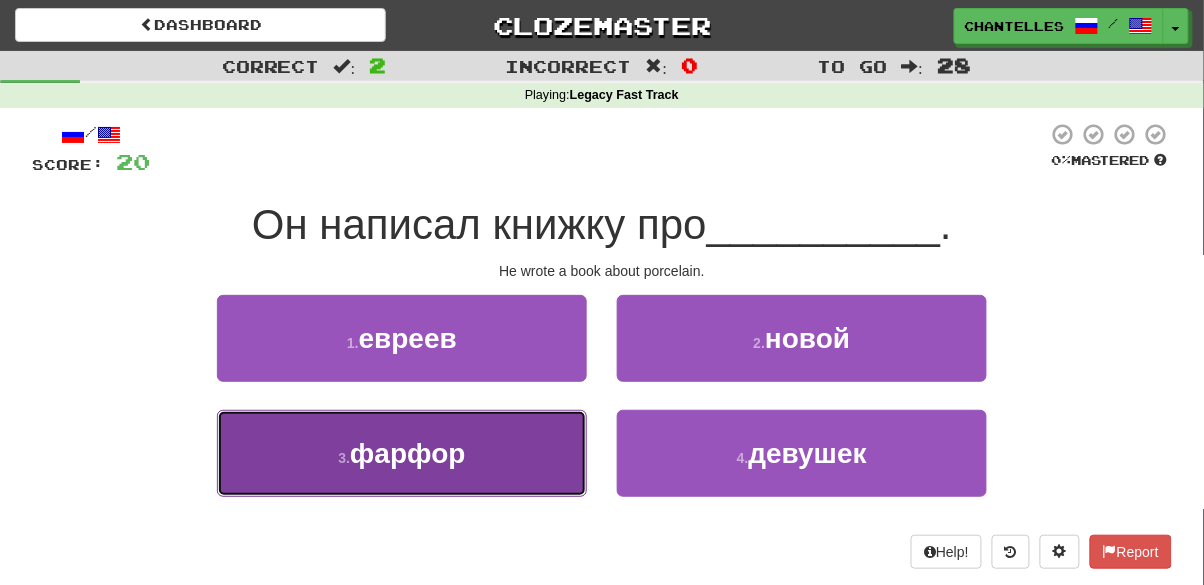 click on "3 . фарфор" at bounding box center (402, 453) 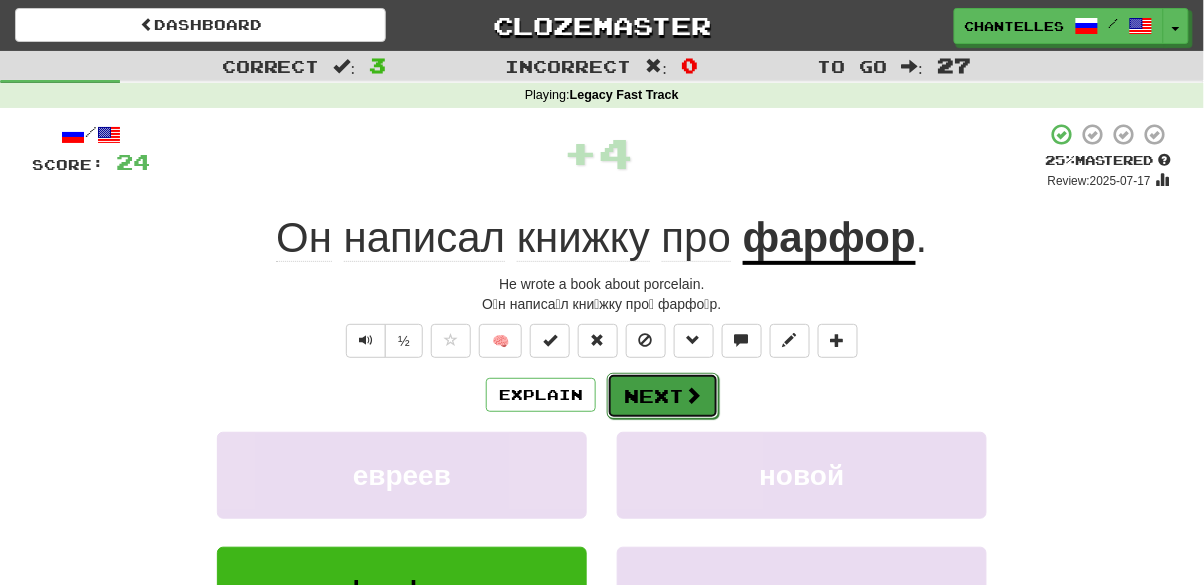 click on "Next" at bounding box center [663, 396] 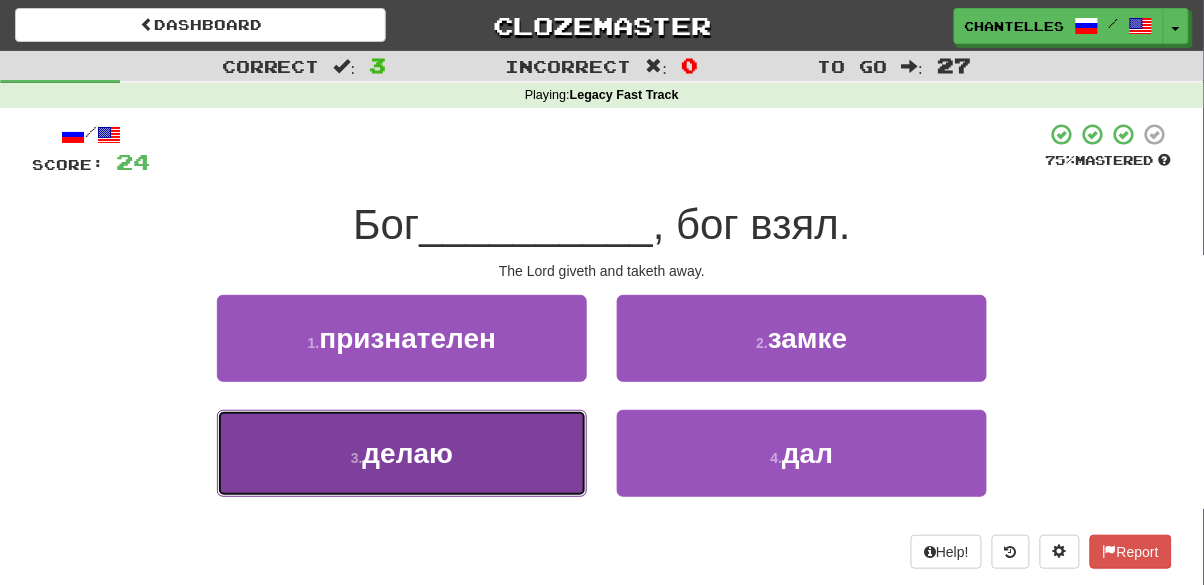 click on "3 .  делаю" at bounding box center [402, 453] 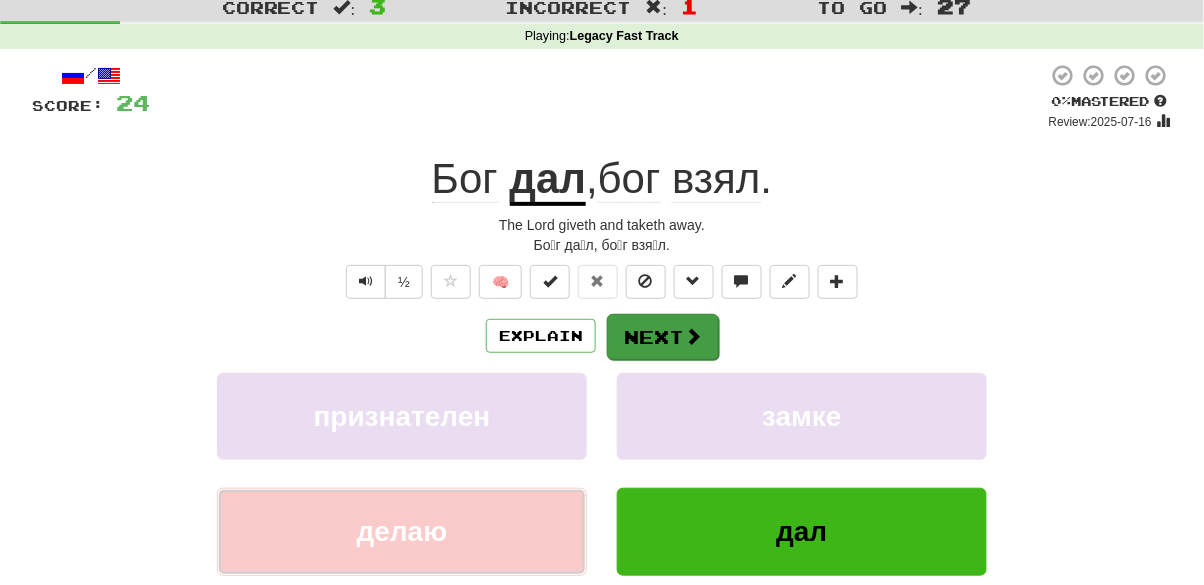 scroll, scrollTop: 64, scrollLeft: 0, axis: vertical 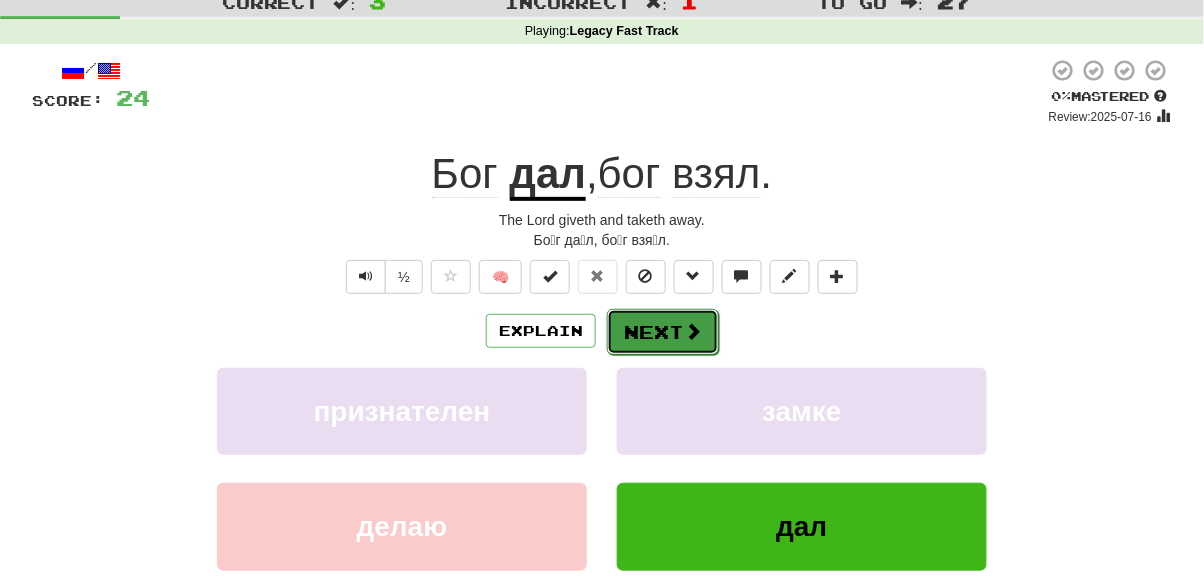 click on "Next" at bounding box center (663, 332) 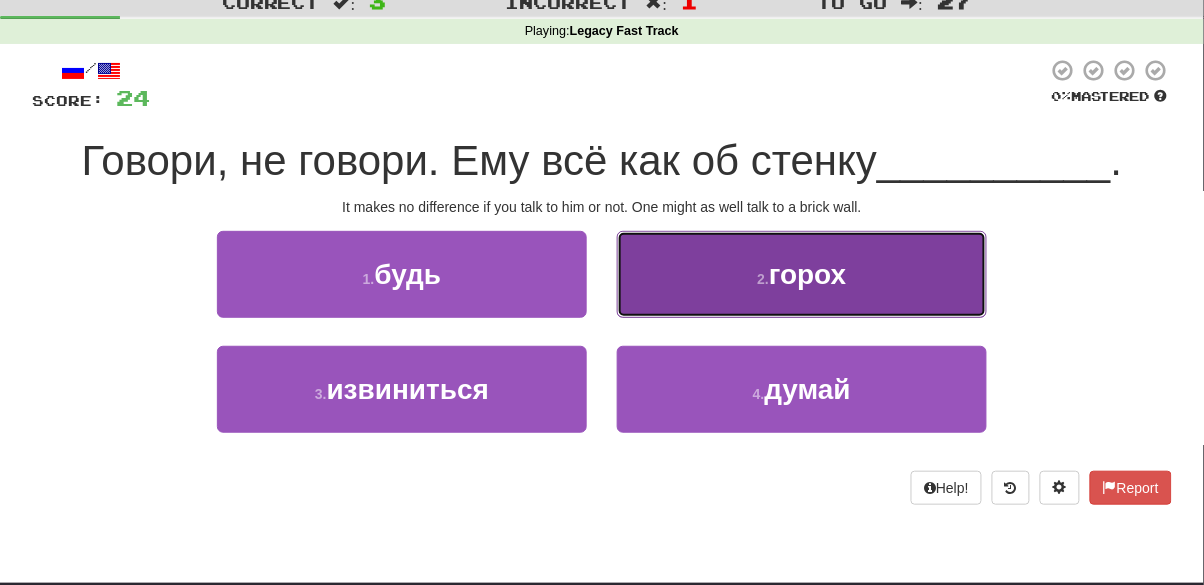 click on "2 . горох" at bounding box center [802, 274] 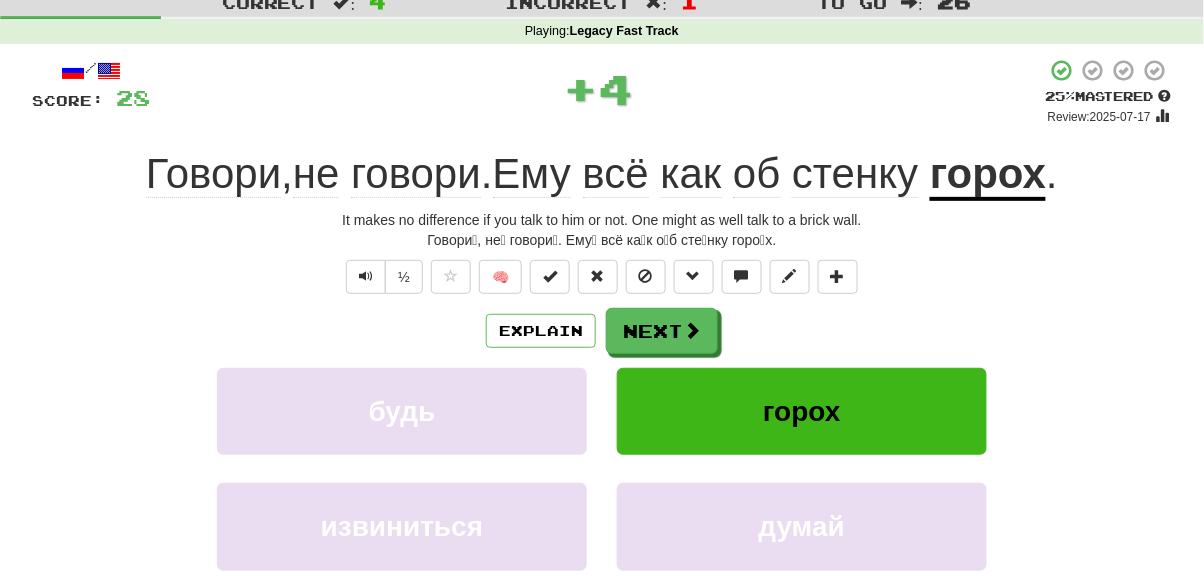click on "горох" at bounding box center (988, 175) 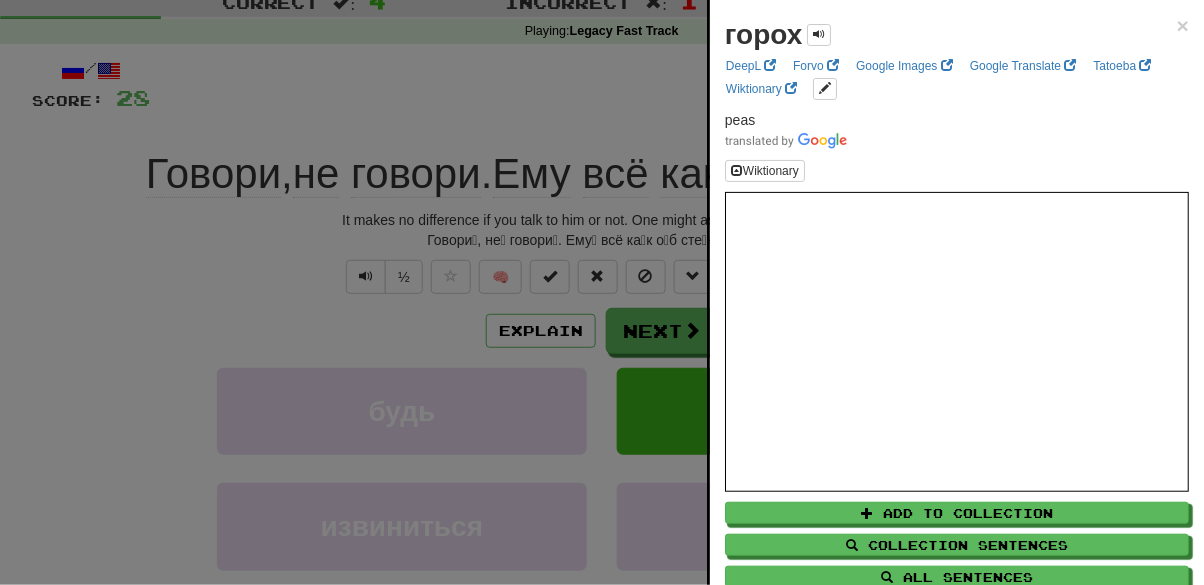 click at bounding box center (602, 292) 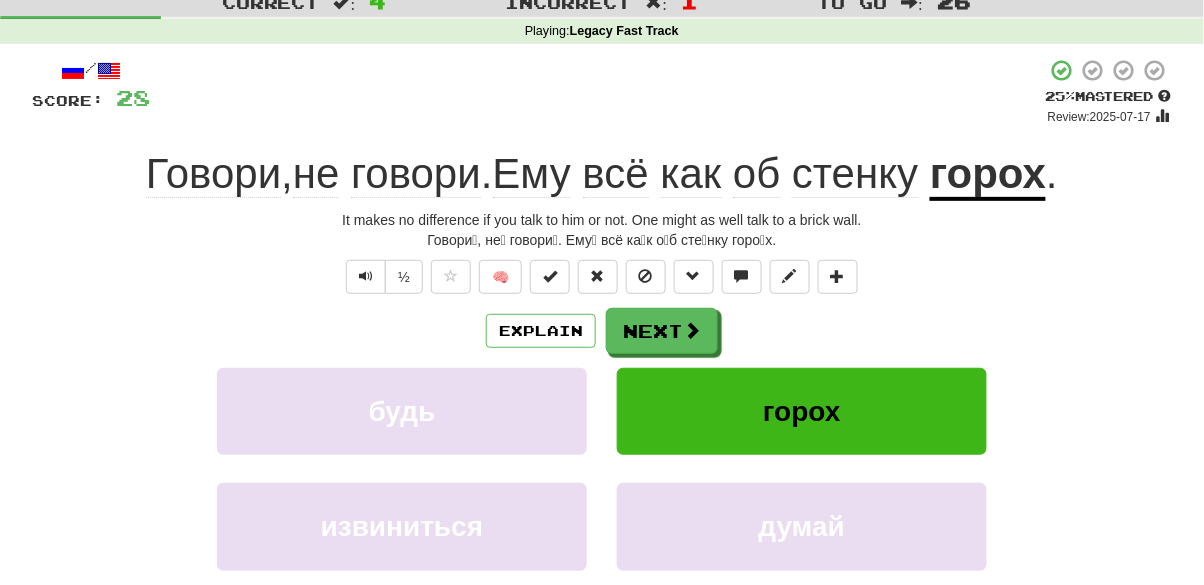 click on "стенку" 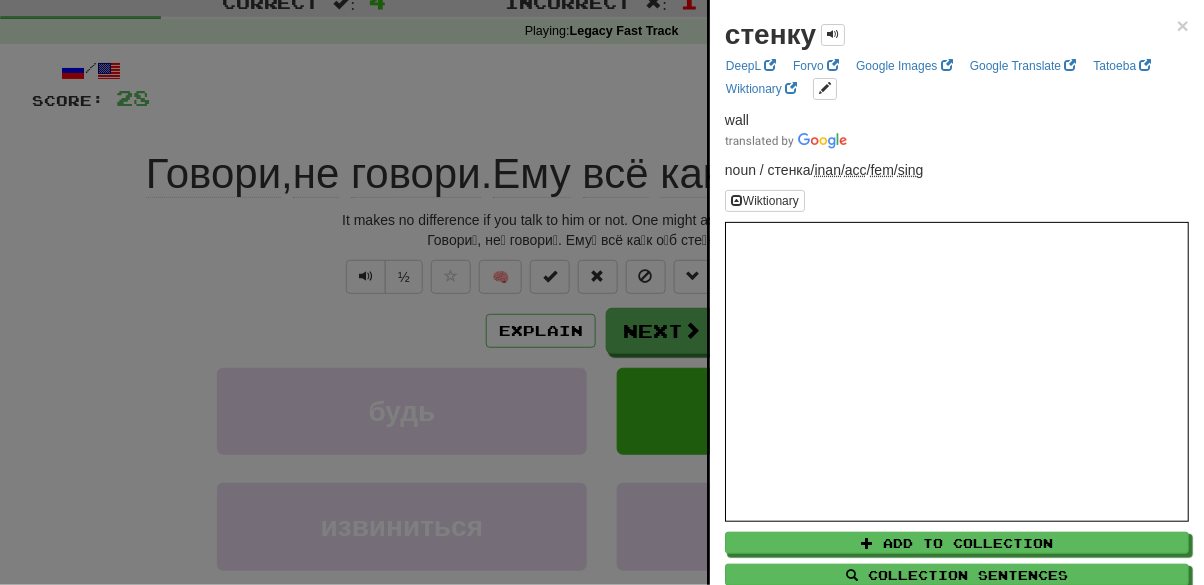 click at bounding box center (602, 292) 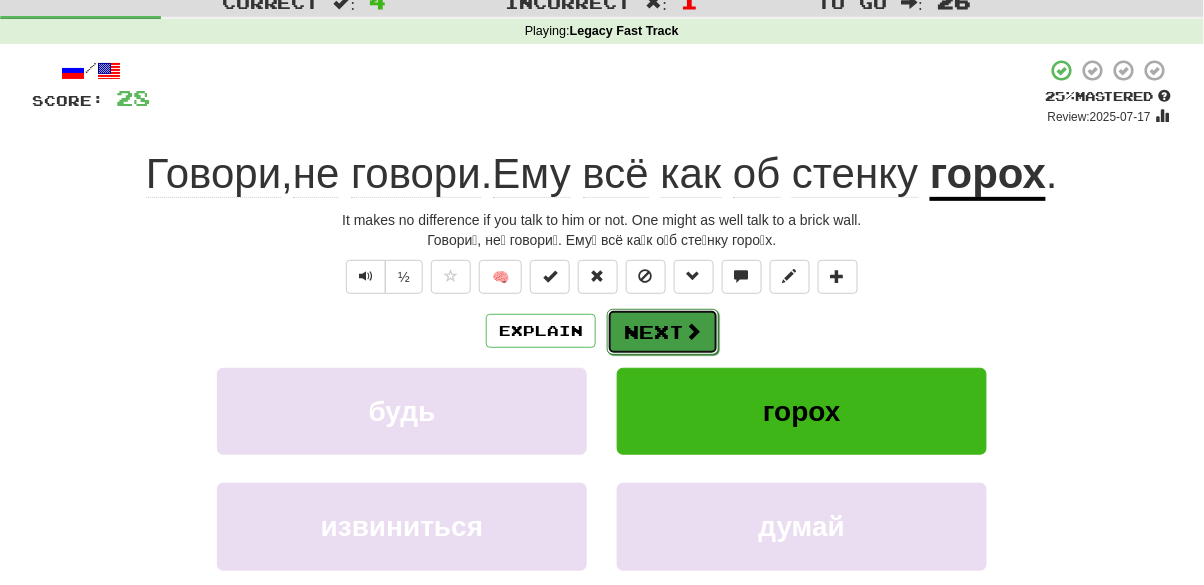 click at bounding box center (693, 331) 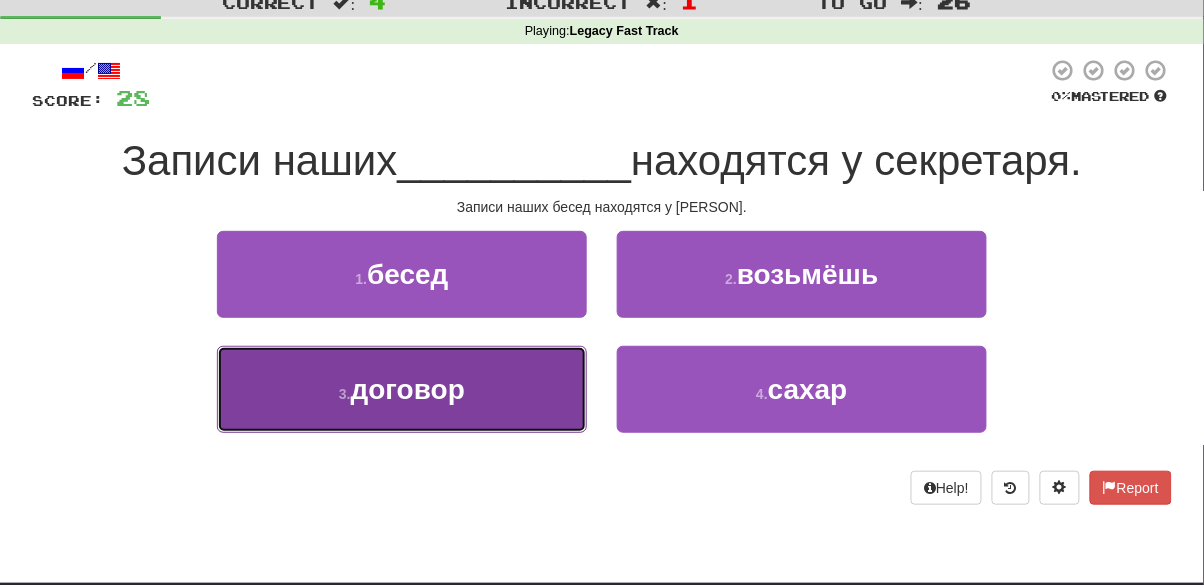 click on "3 .  договор" at bounding box center [402, 389] 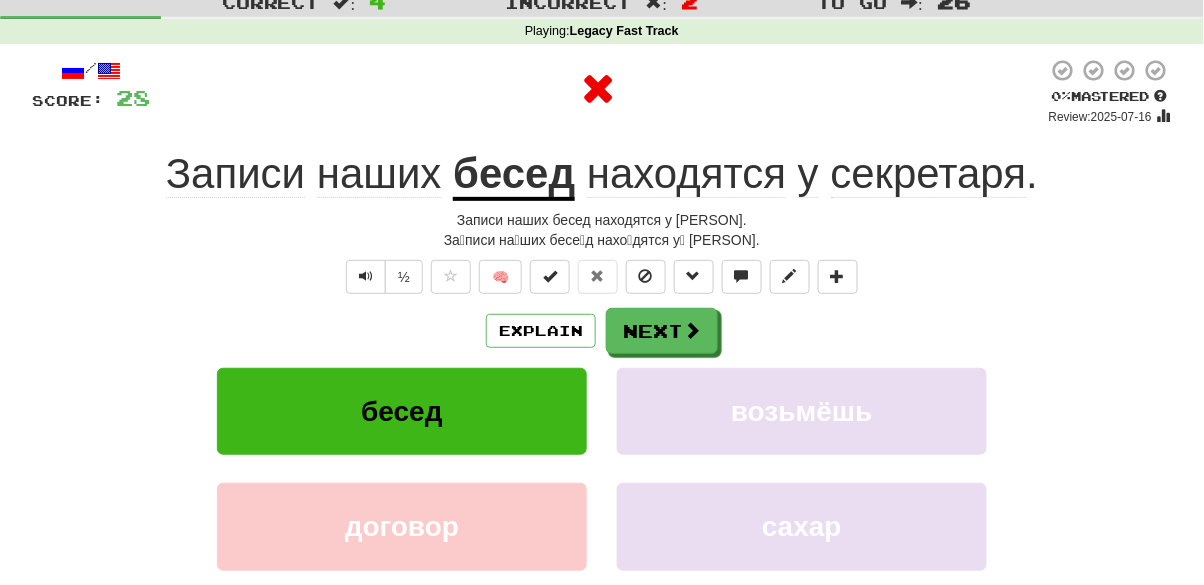 click on "бесед" at bounding box center (514, 175) 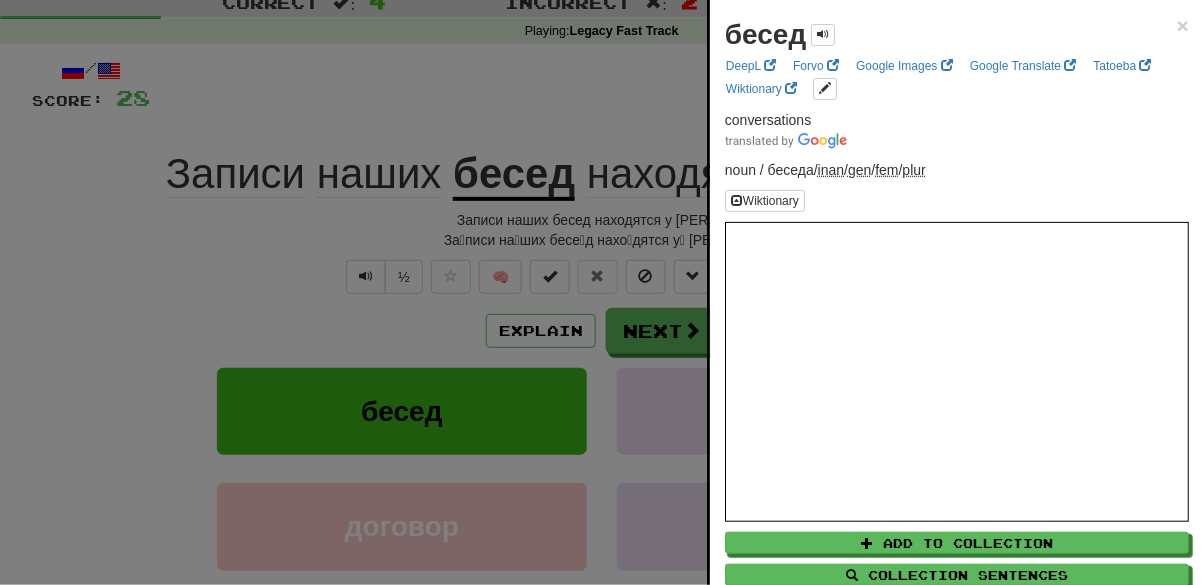 click at bounding box center (602, 292) 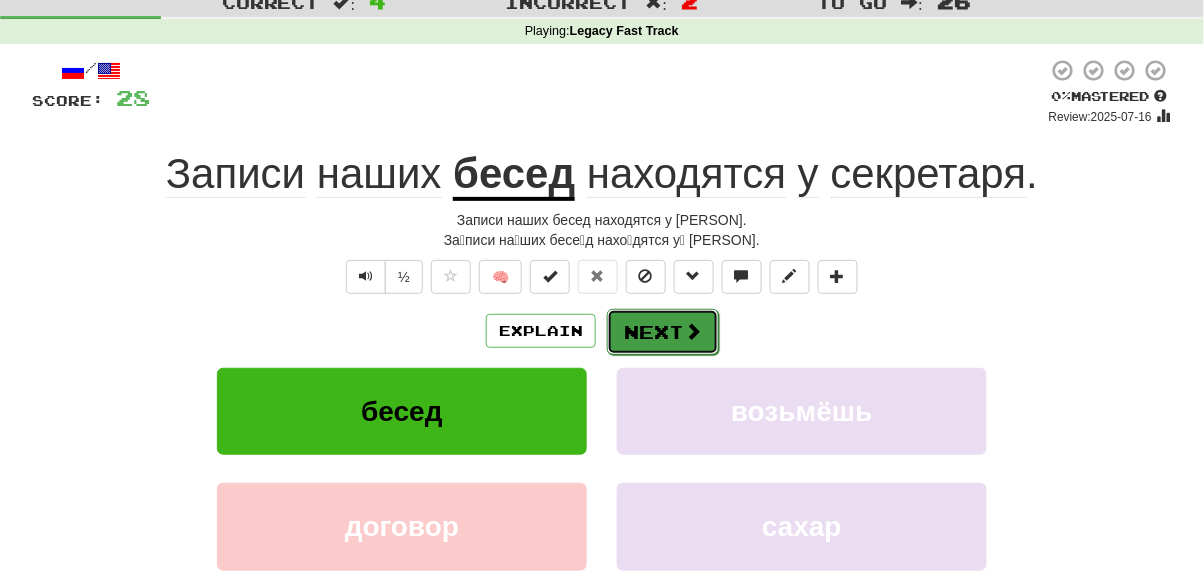 click on "Next" at bounding box center (663, 332) 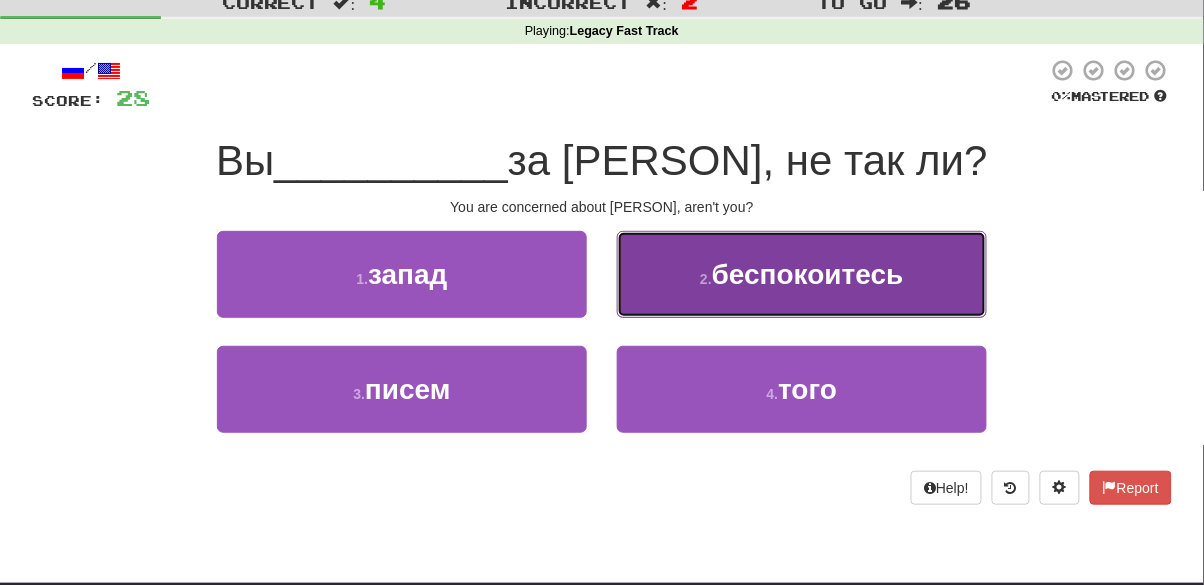 click on "2 . беспокоитесь" at bounding box center [802, 274] 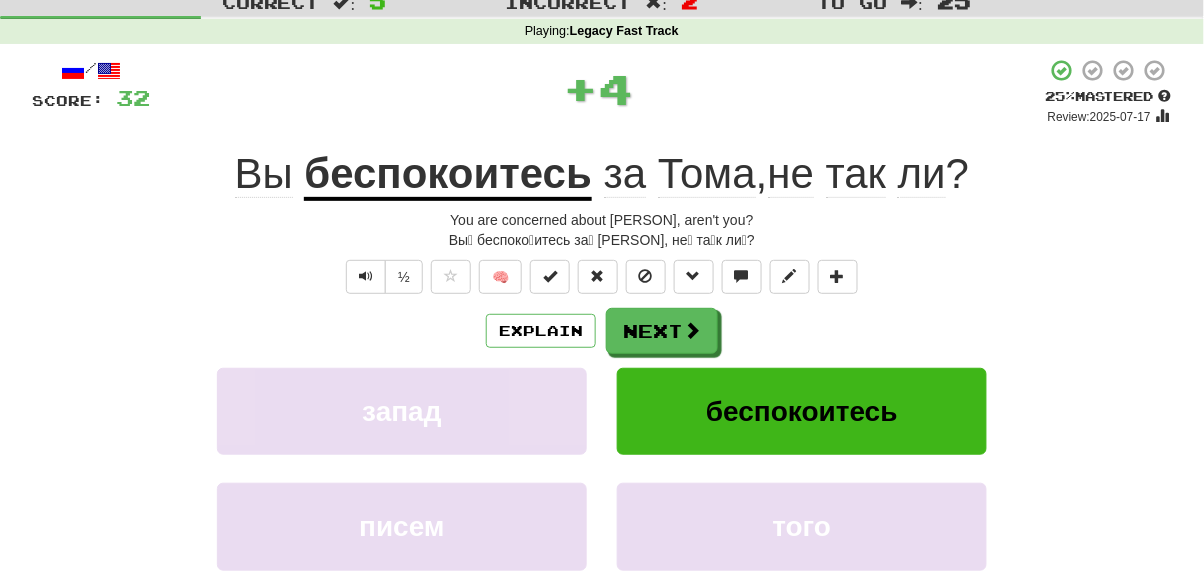 click on "беспокоитесь" at bounding box center [448, 175] 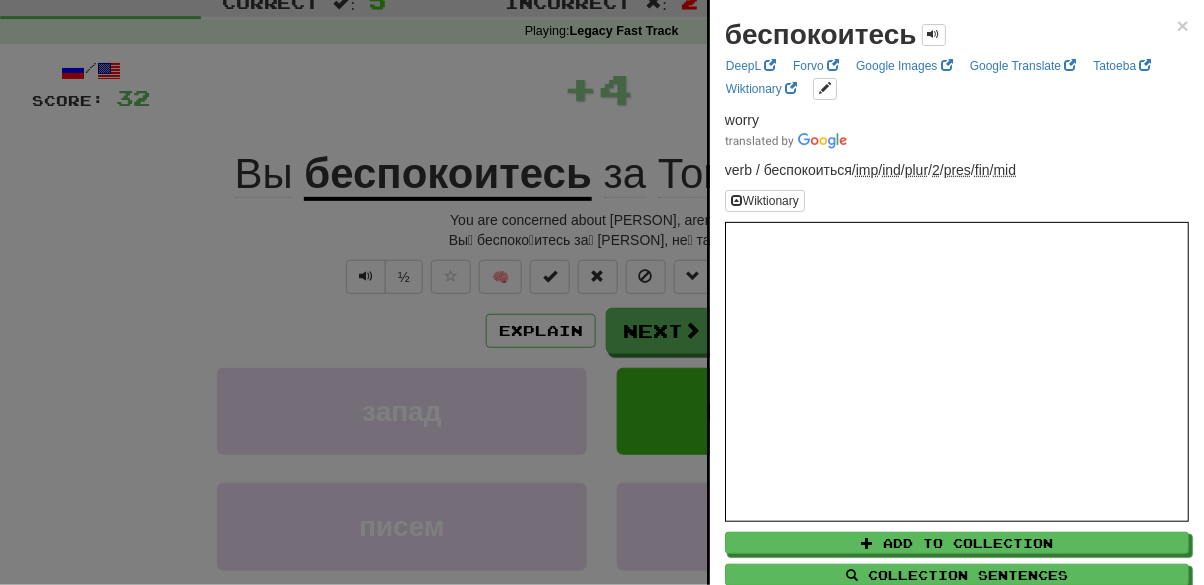 click at bounding box center [602, 292] 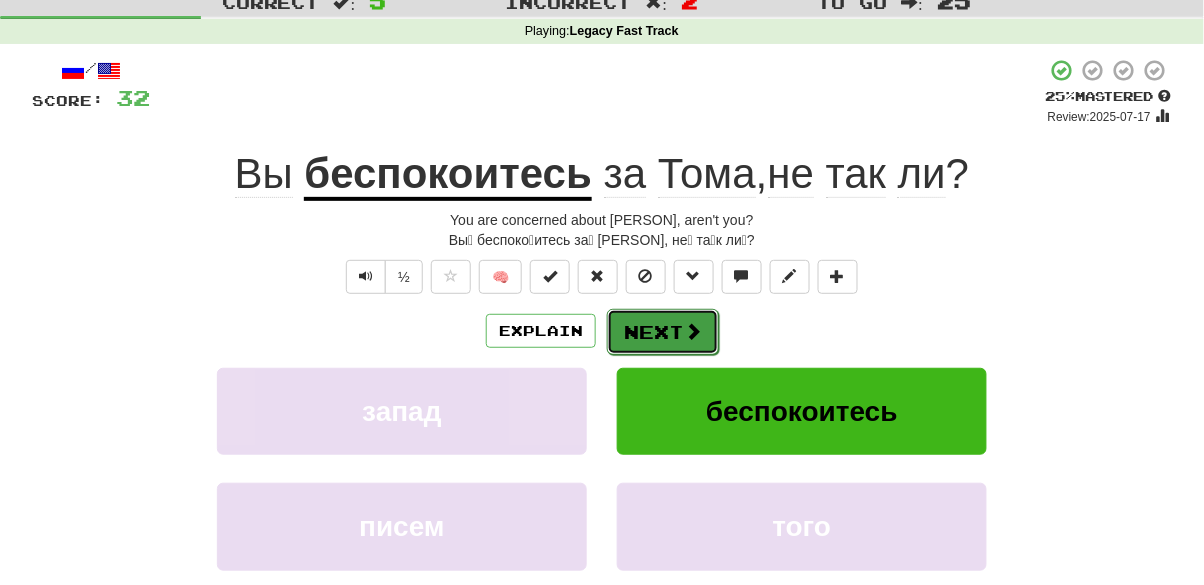 click on "Next" at bounding box center [663, 332] 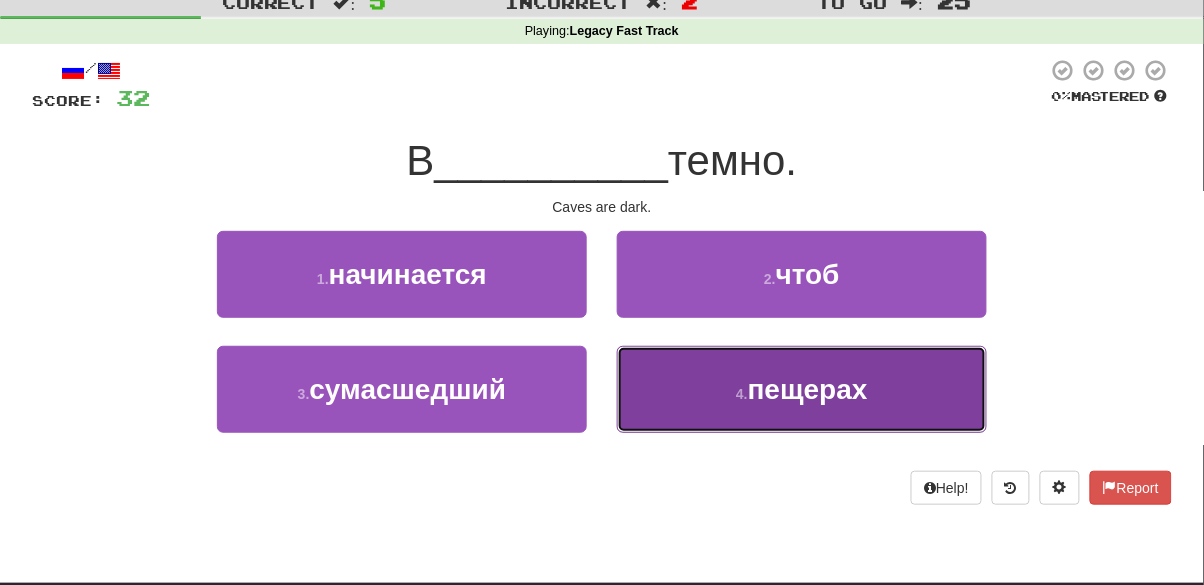 click on "4 . пещерах" at bounding box center [802, 389] 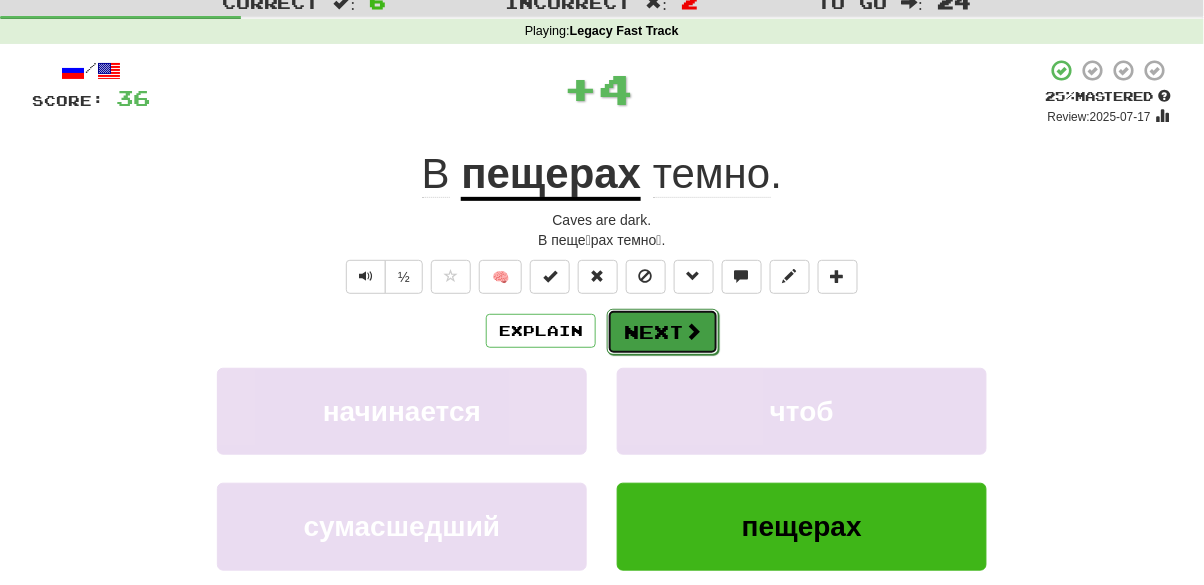 click on "Next" at bounding box center (663, 332) 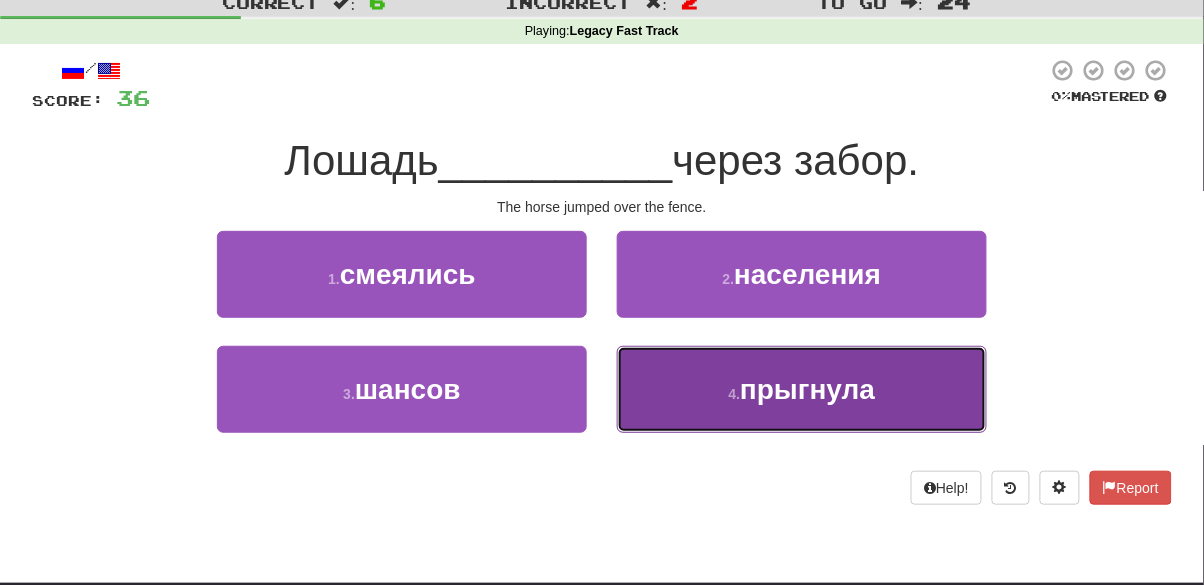 click on "4 . прыгнула" at bounding box center (802, 389) 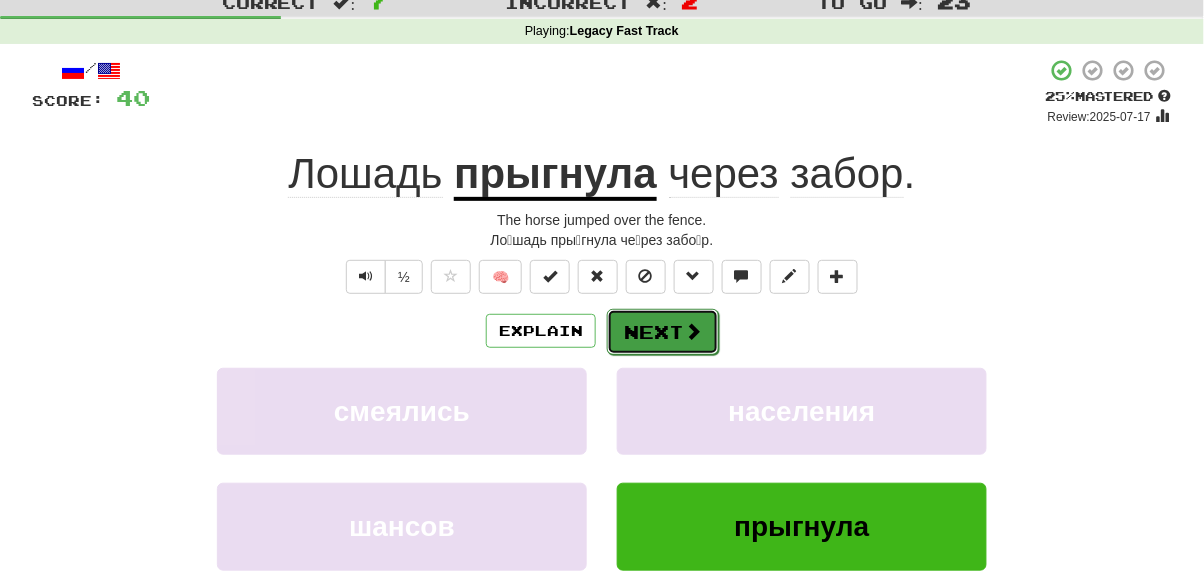 click on "Next" at bounding box center (663, 332) 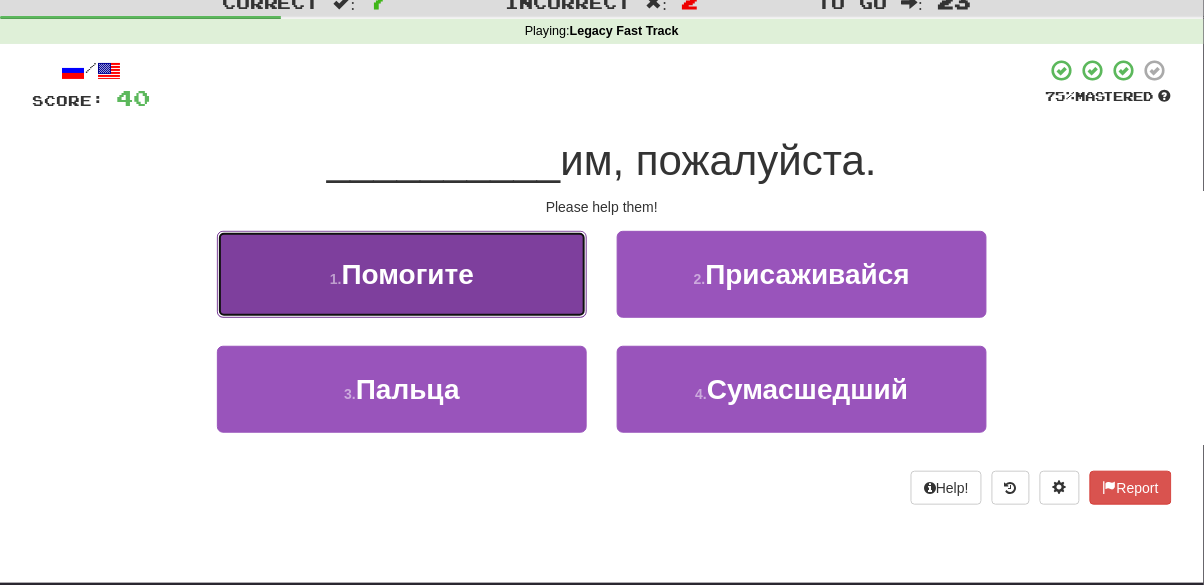 click on "1 . Помогите" at bounding box center (402, 274) 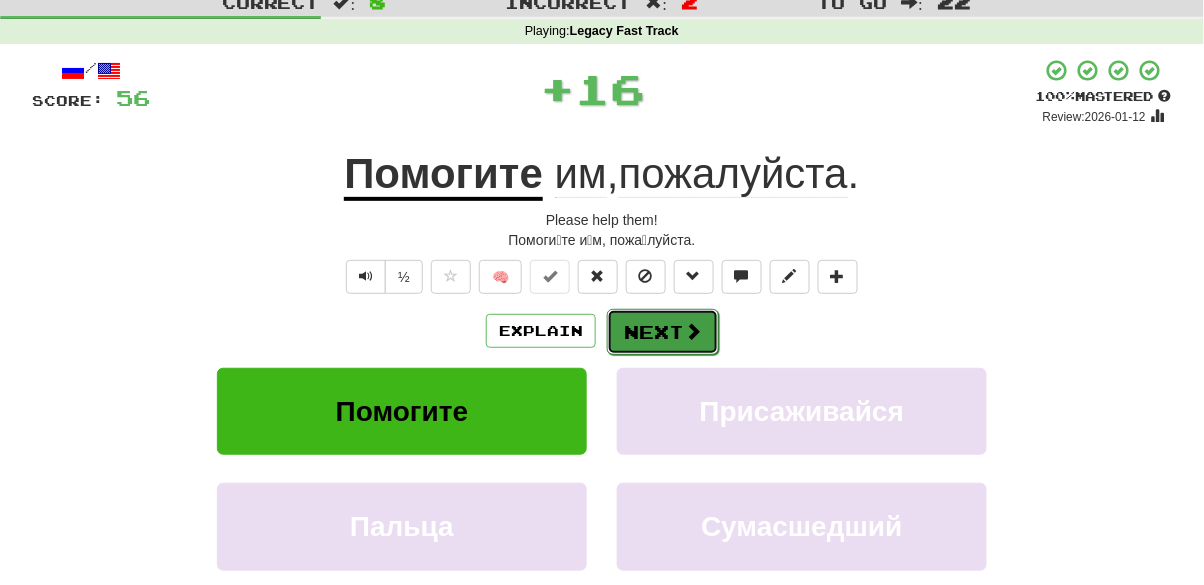 click on "Next" at bounding box center (663, 332) 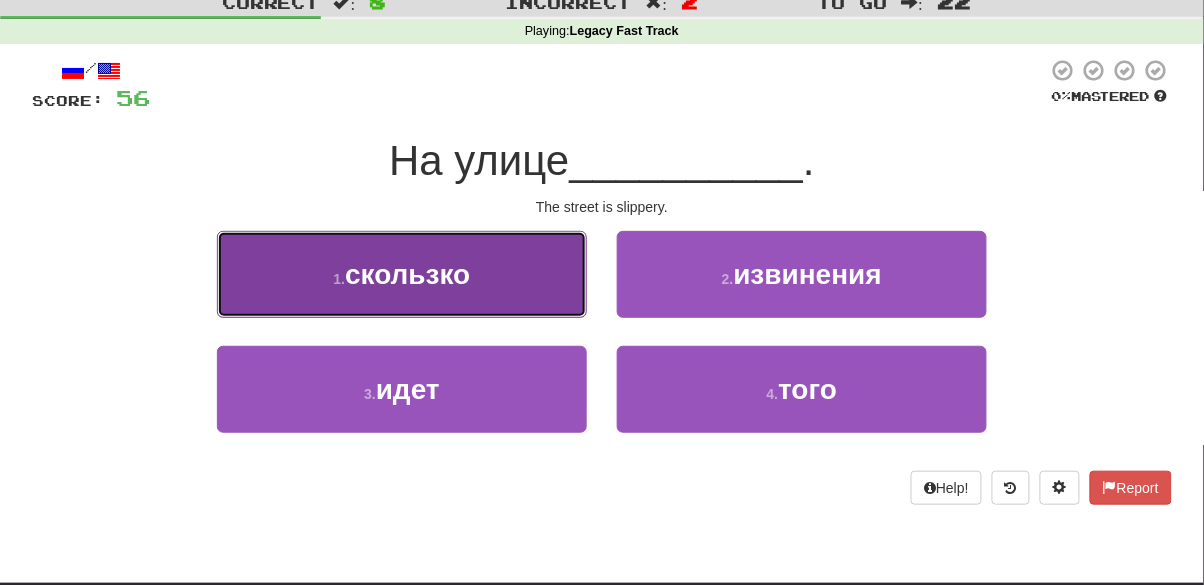 click on "1 . скользко" at bounding box center (402, 274) 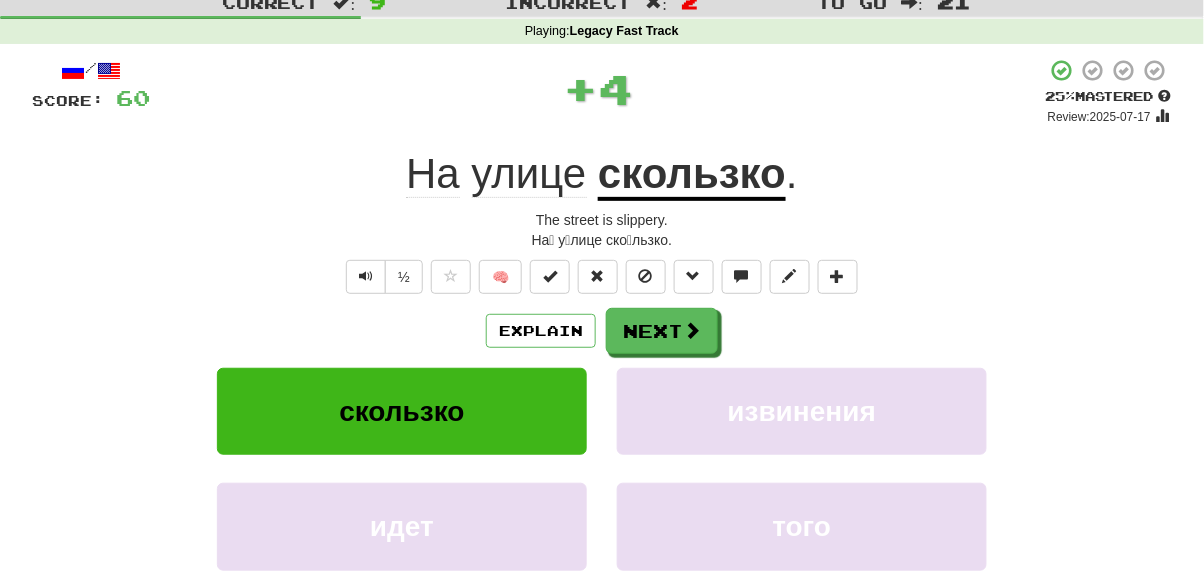 click on "скользко" at bounding box center [692, 175] 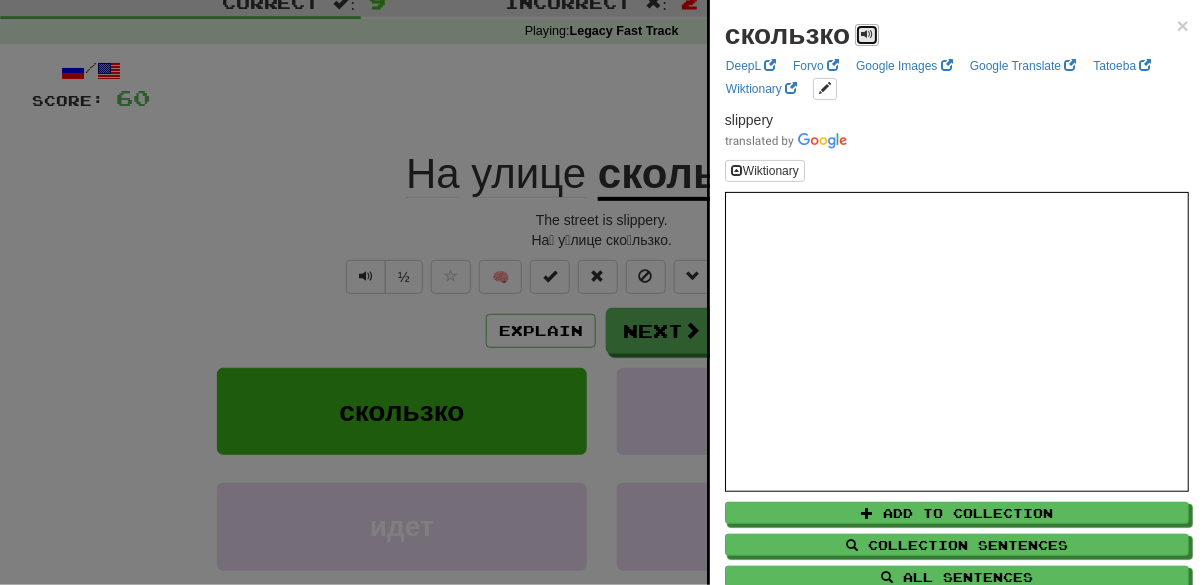 click at bounding box center (867, 35) 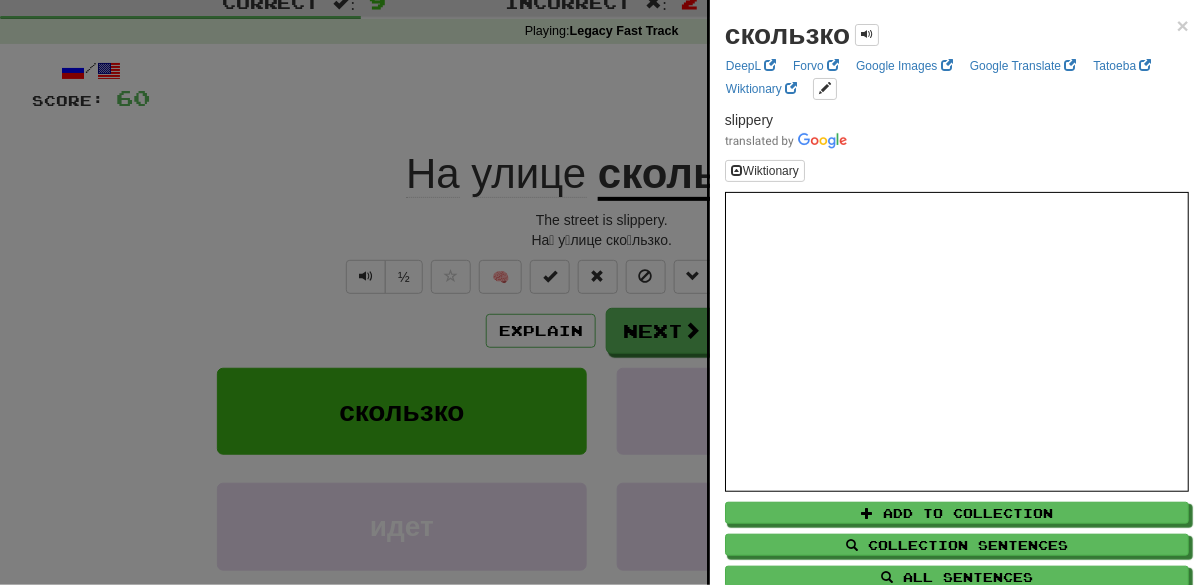 click at bounding box center [602, 292] 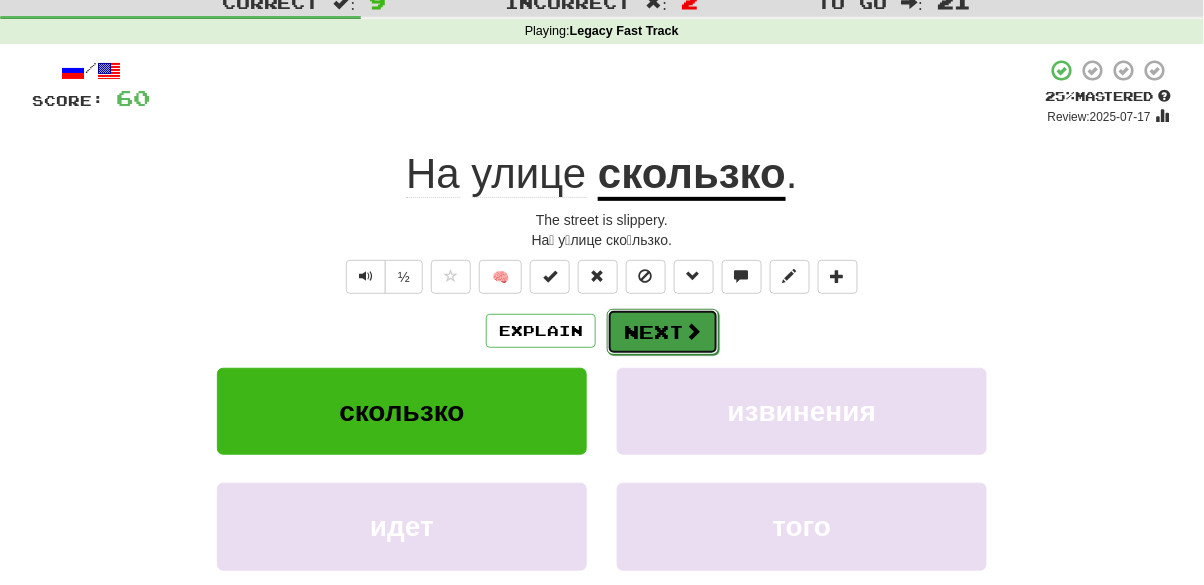 click on "Next" at bounding box center (663, 332) 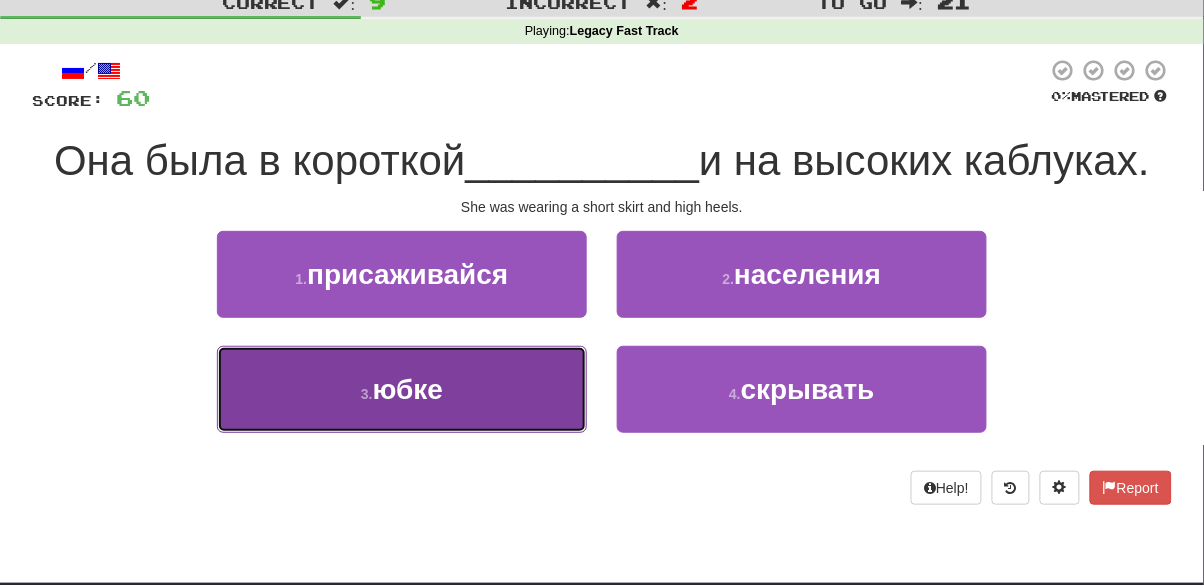 click on "3 . юбке" at bounding box center [402, 389] 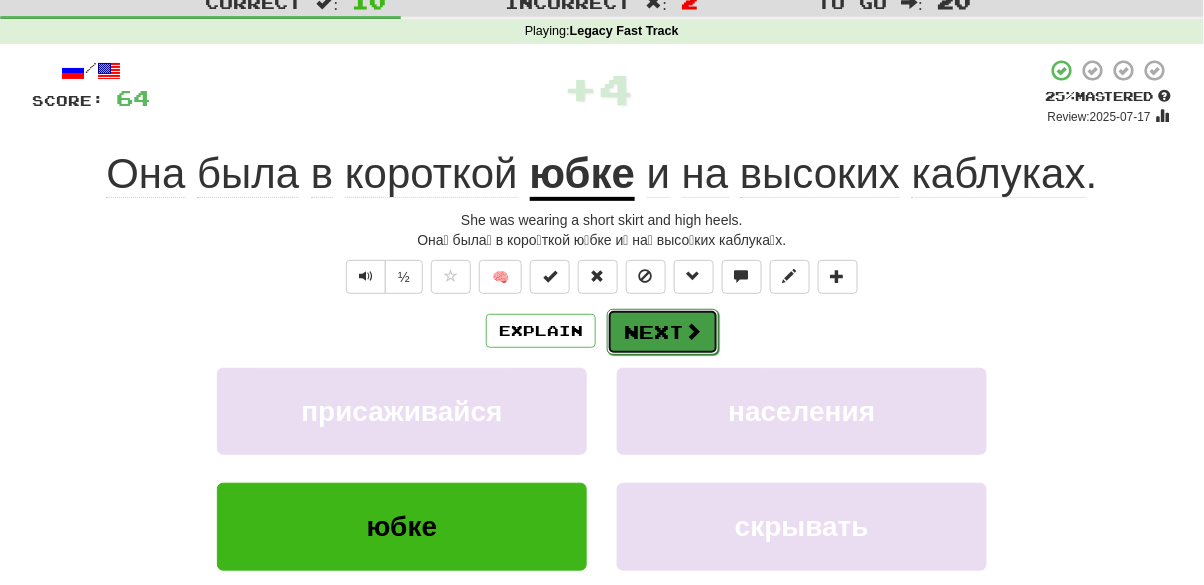 click on "Next" at bounding box center [663, 332] 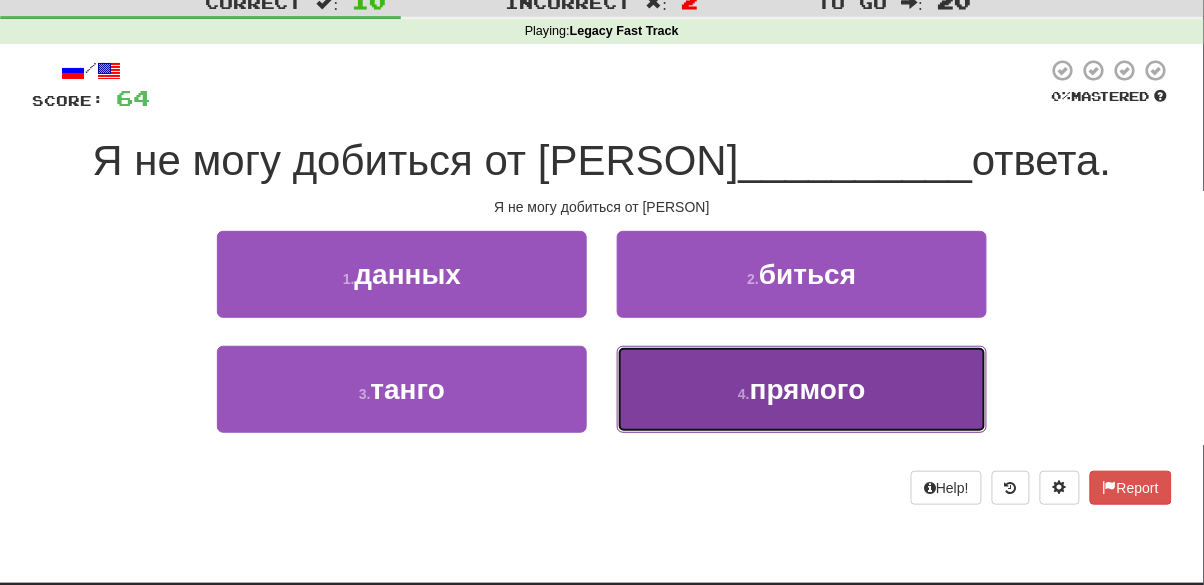 click on "4 . прямого" at bounding box center [802, 389] 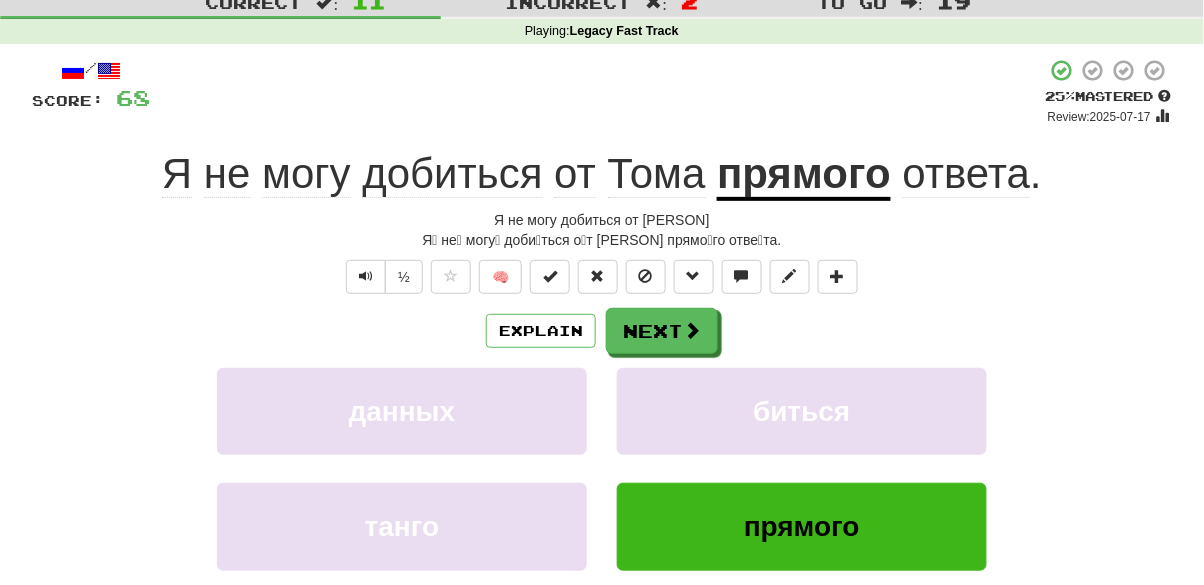 click on "добиться" 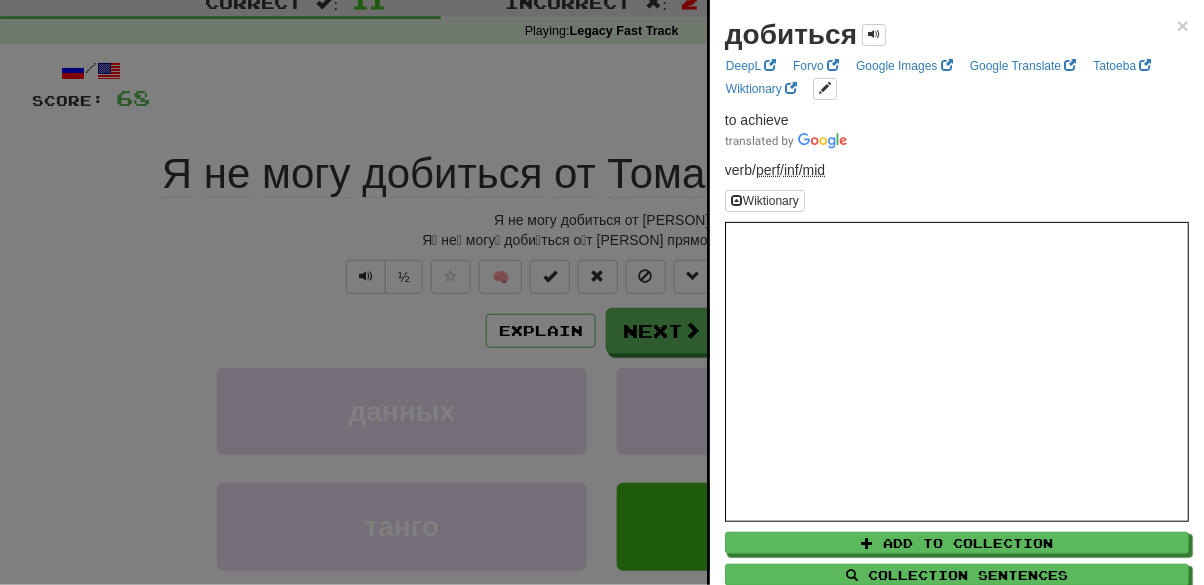 click at bounding box center (602, 292) 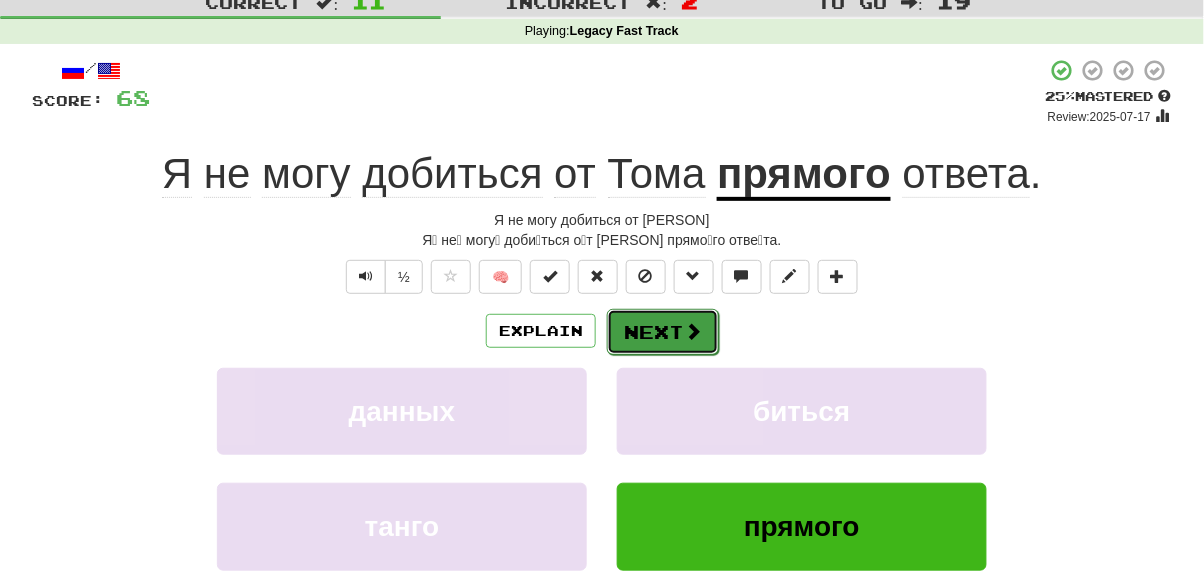 click on "Next" at bounding box center [663, 332] 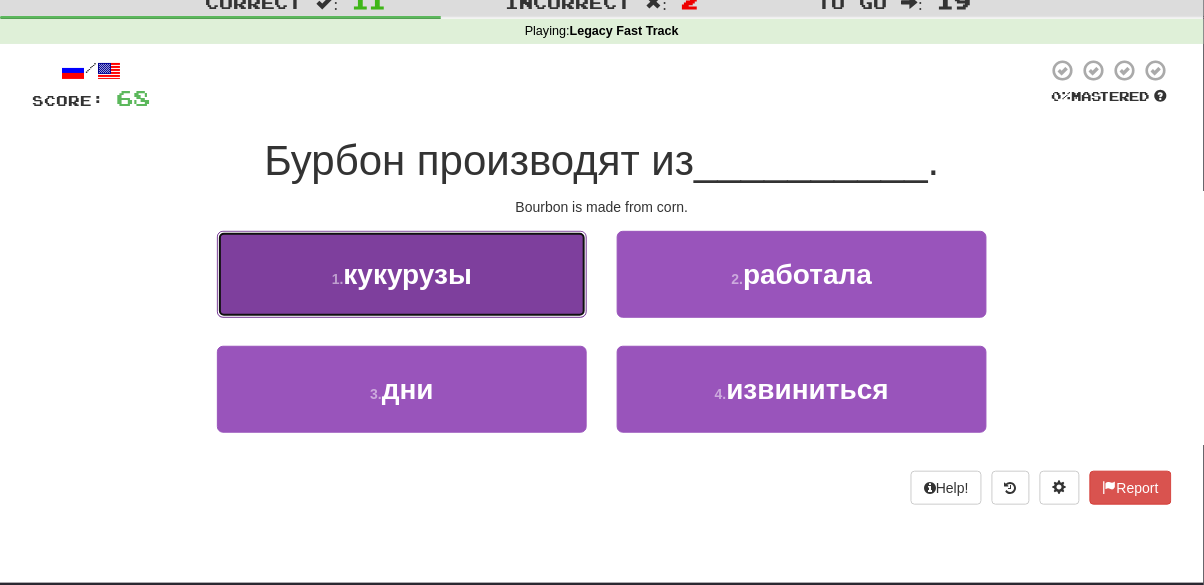 click on "кукурузы" at bounding box center [408, 274] 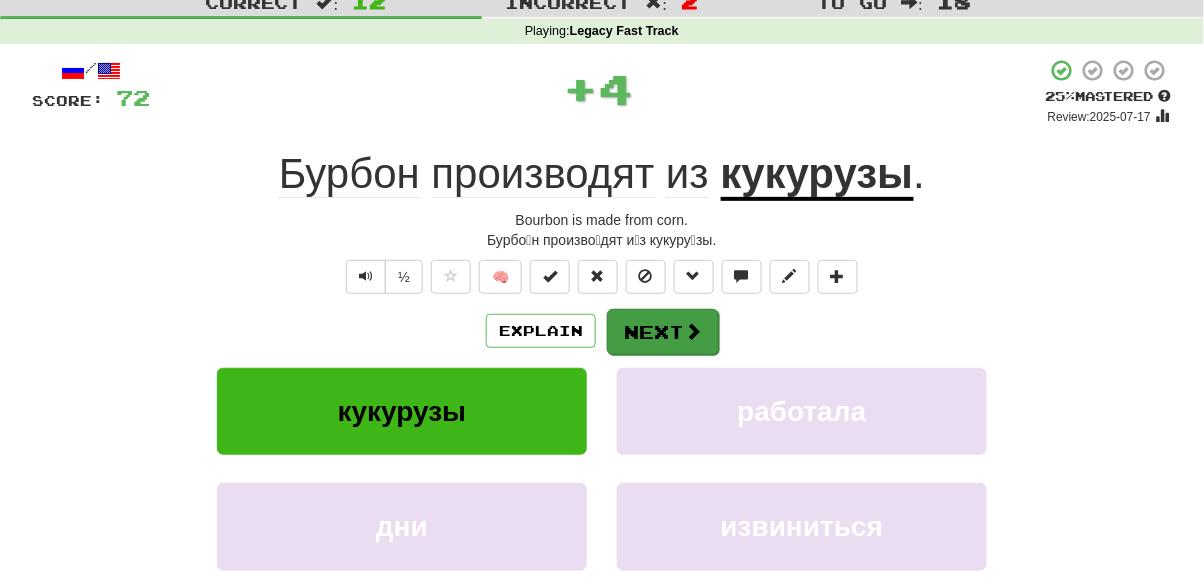 click on "Explain Next" at bounding box center [602, 331] 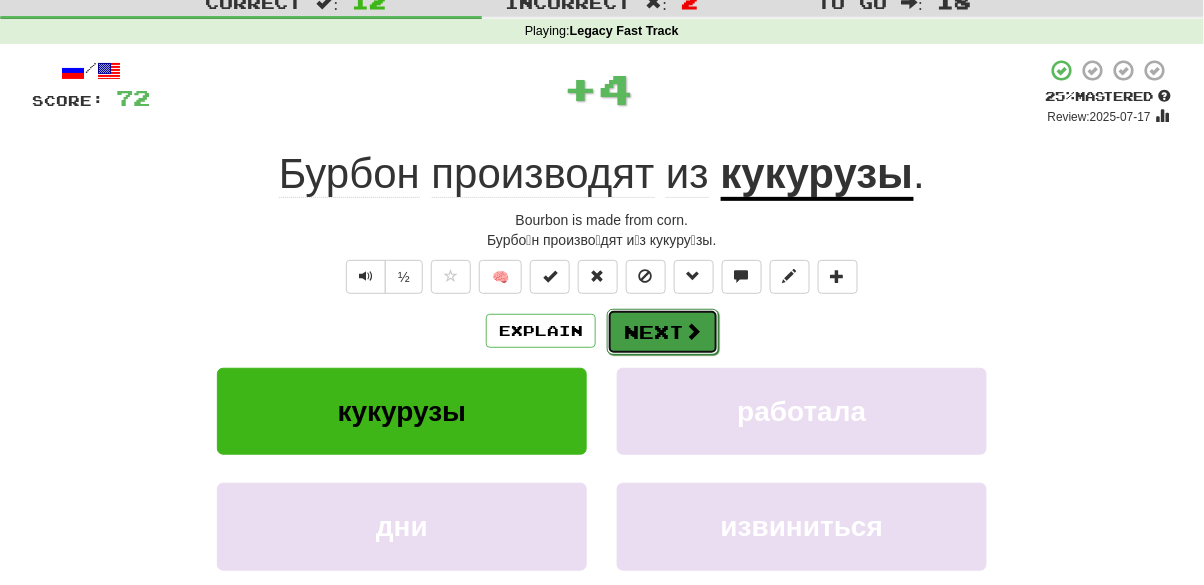 click on "Next" at bounding box center (663, 332) 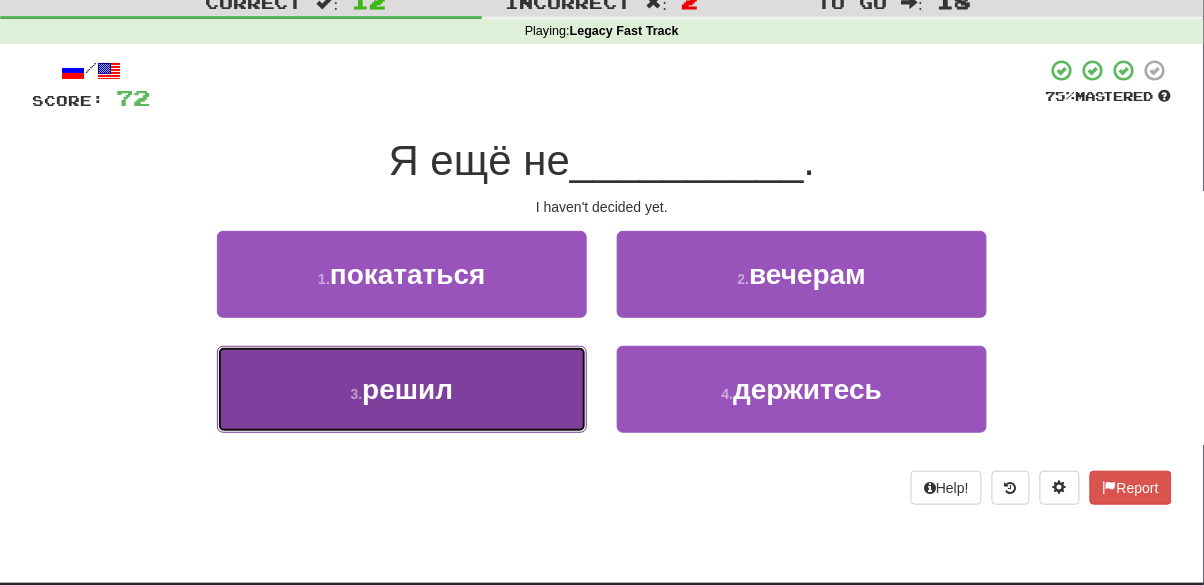 click on "3 . решил" at bounding box center [402, 389] 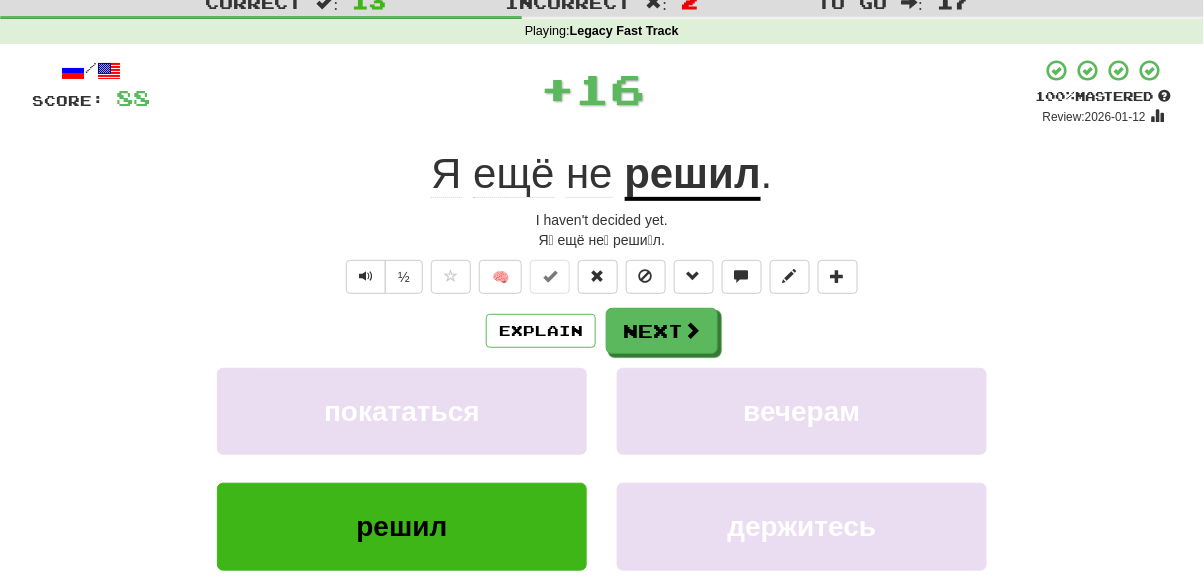 click on "/ Score: 88 + 16 100 % Mastered Review: 2026-01-12 Я ещё не решил . I haven't decided yet. Я́ ещё не́ реши́л. ½ 🧠 Explain Next покататься вечерам решил держитесь Learn more: покататься вечерам решил держитесь Help! Report Sentence Source" at bounding box center (602, 381) 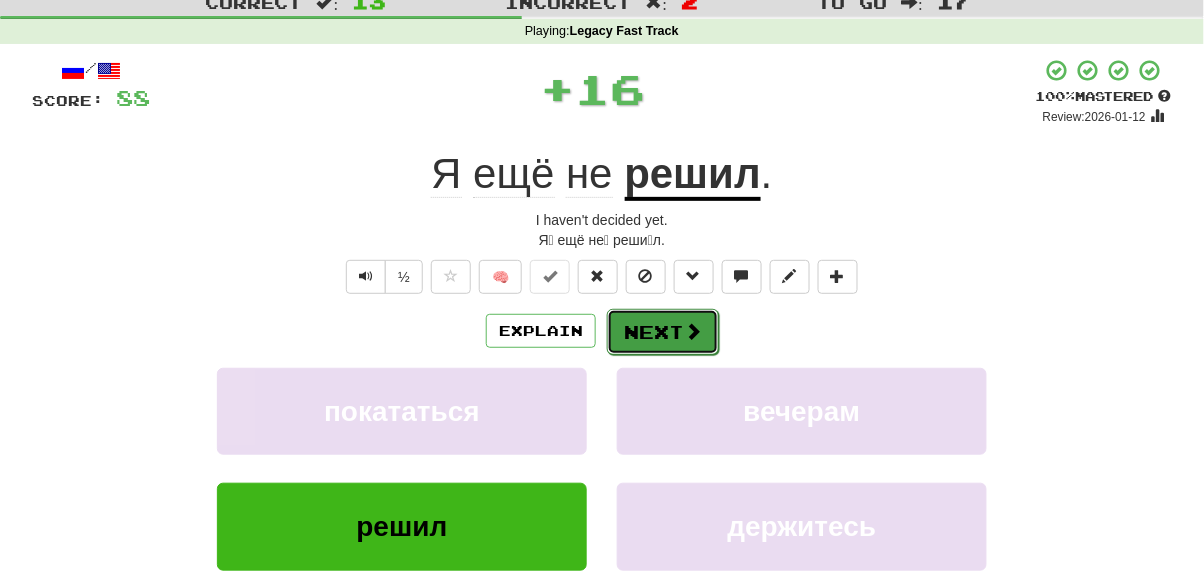 click on "Next" at bounding box center [663, 332] 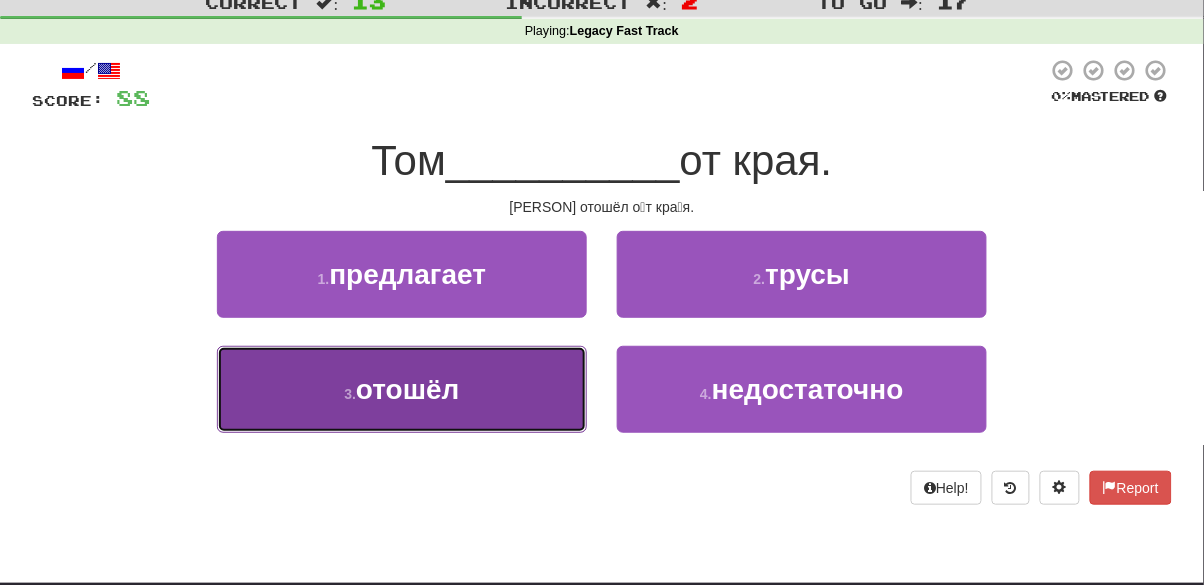 click on "3 . отошёл" at bounding box center [402, 389] 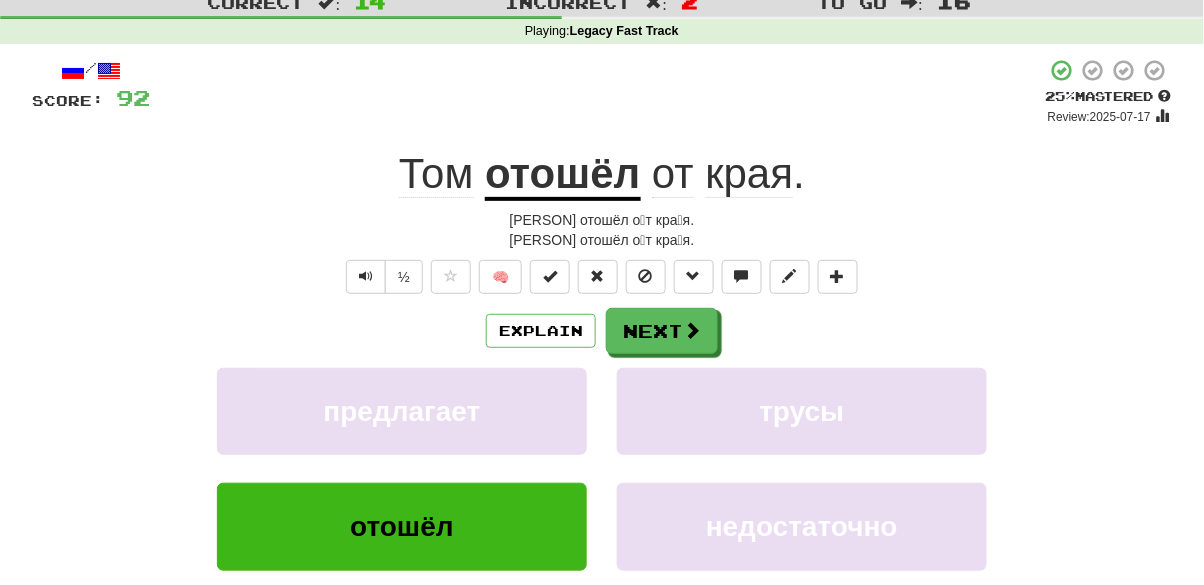 click on "края" at bounding box center (750, 174) 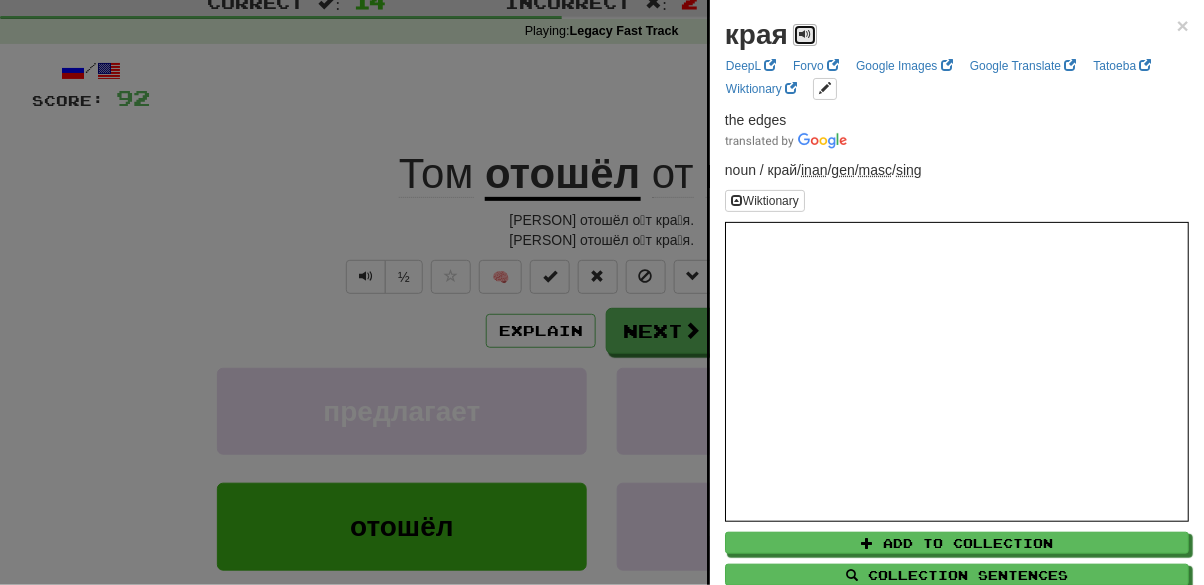 click at bounding box center (805, 35) 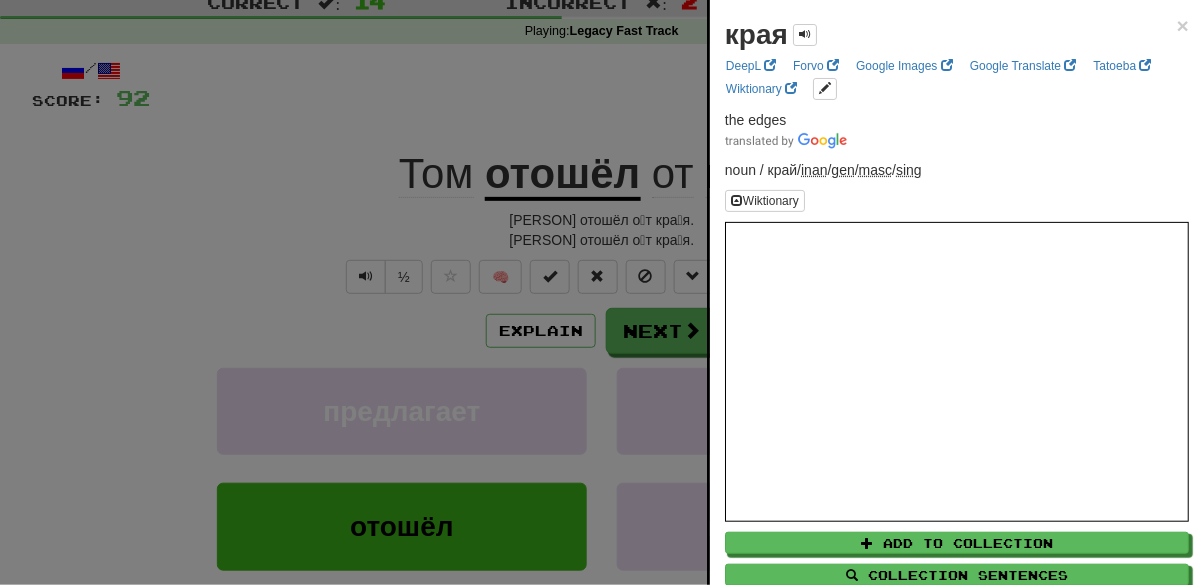 click at bounding box center (602, 292) 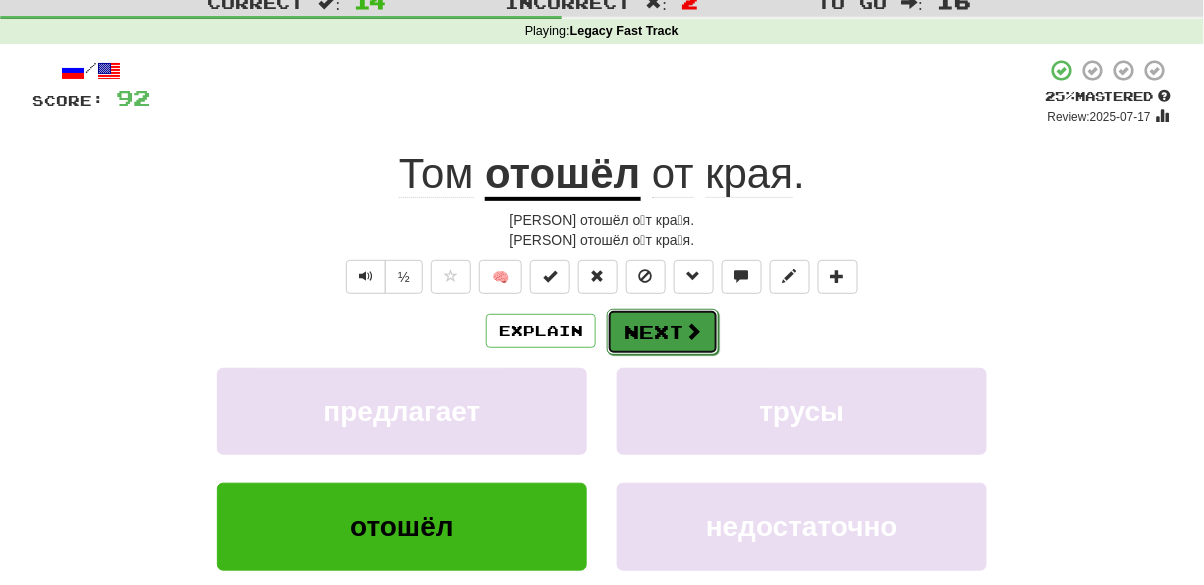 click on "Next" at bounding box center [663, 332] 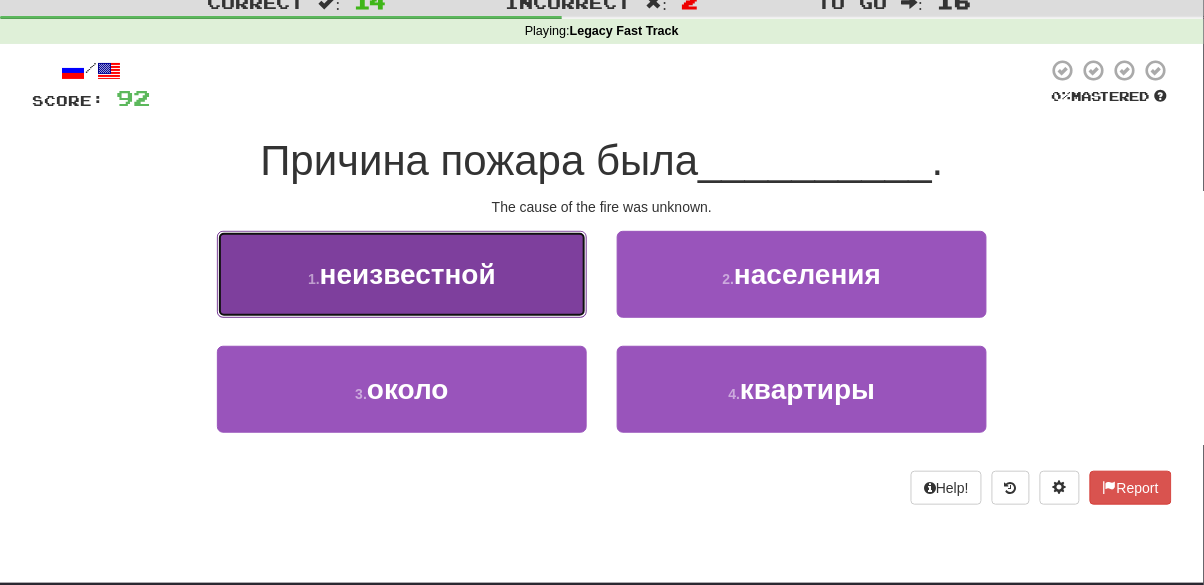 click on "1 . неизвестной" at bounding box center (402, 274) 